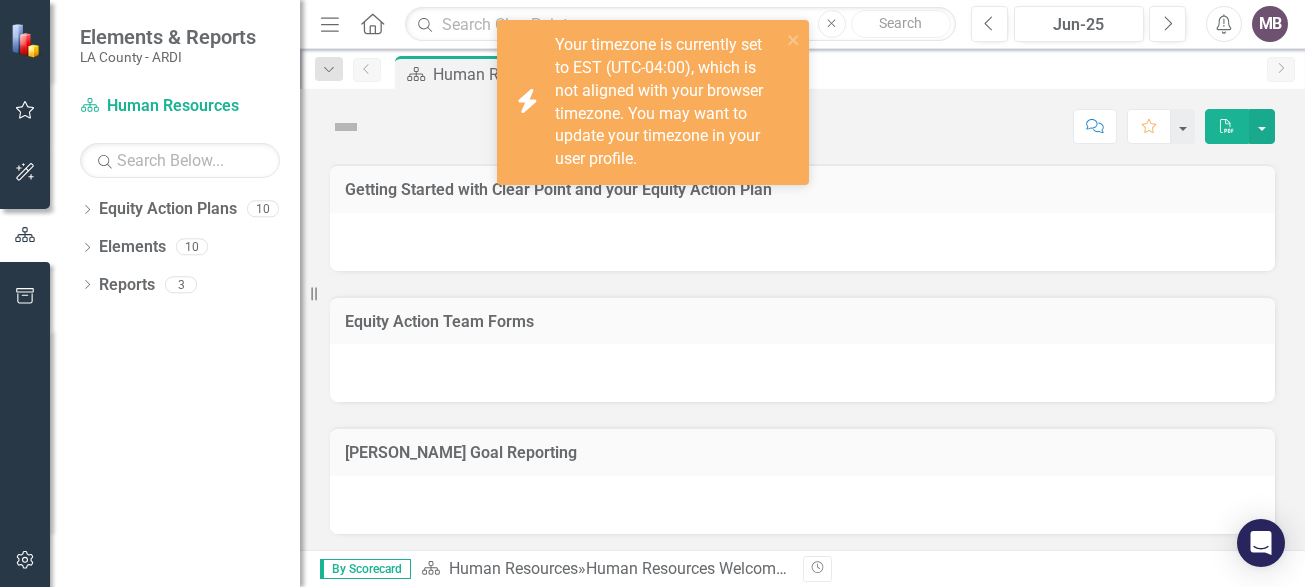 scroll, scrollTop: 0, scrollLeft: 0, axis: both 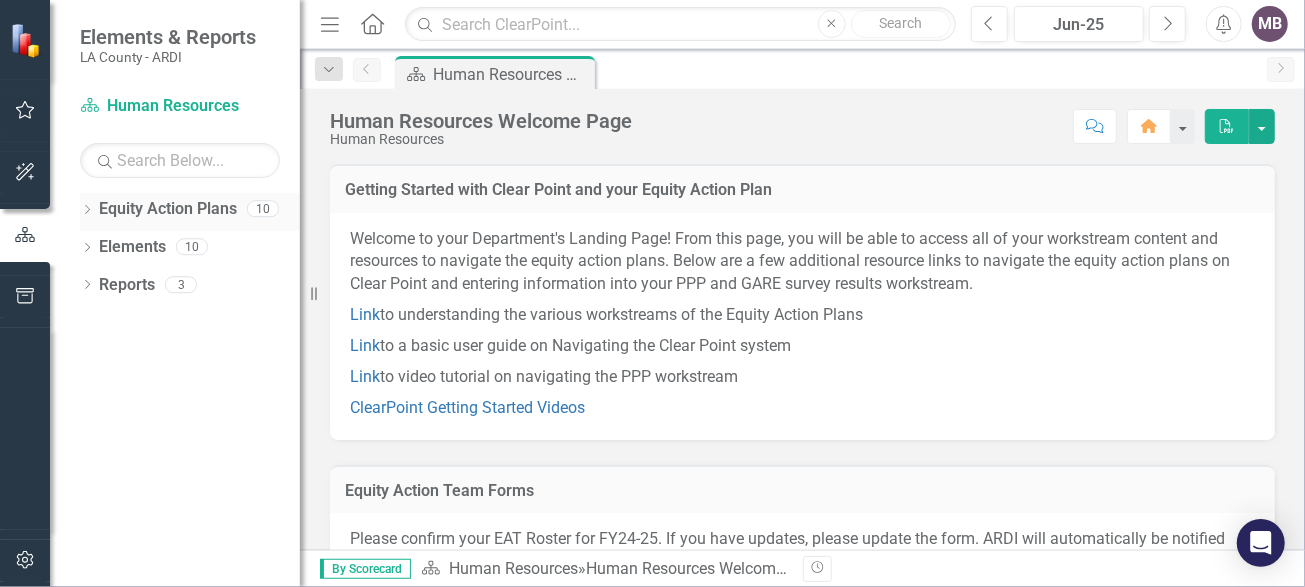 click on "Dropdown" 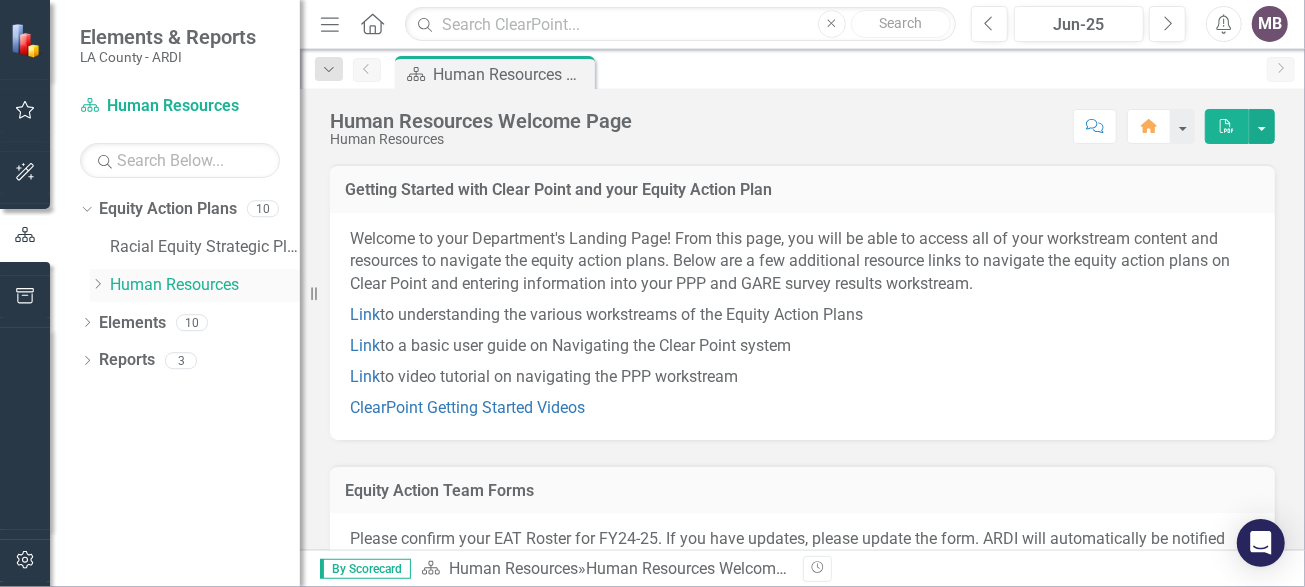 click on "Human Resources" at bounding box center [205, 285] 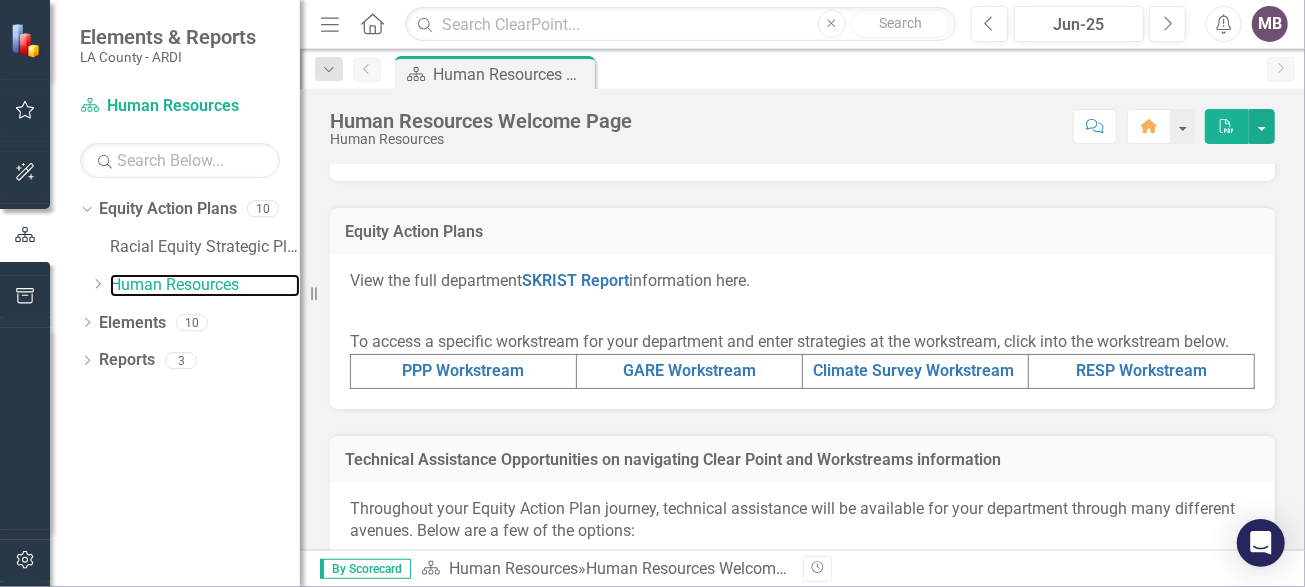 scroll, scrollTop: 800, scrollLeft: 0, axis: vertical 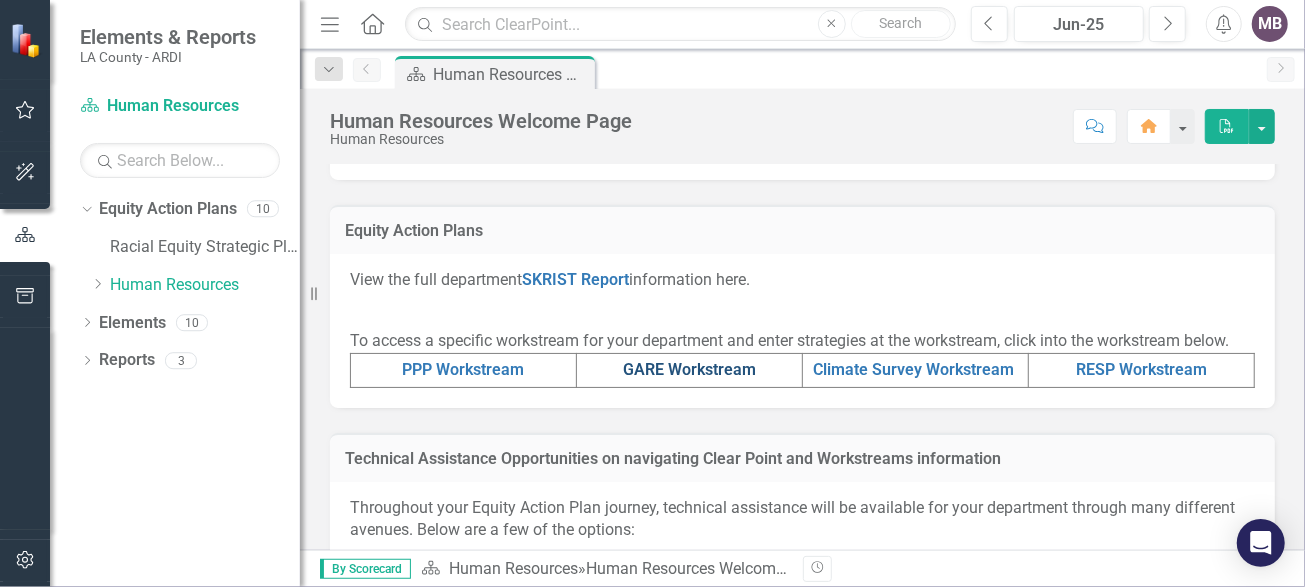 click on "GARE Workstream" at bounding box center (689, 369) 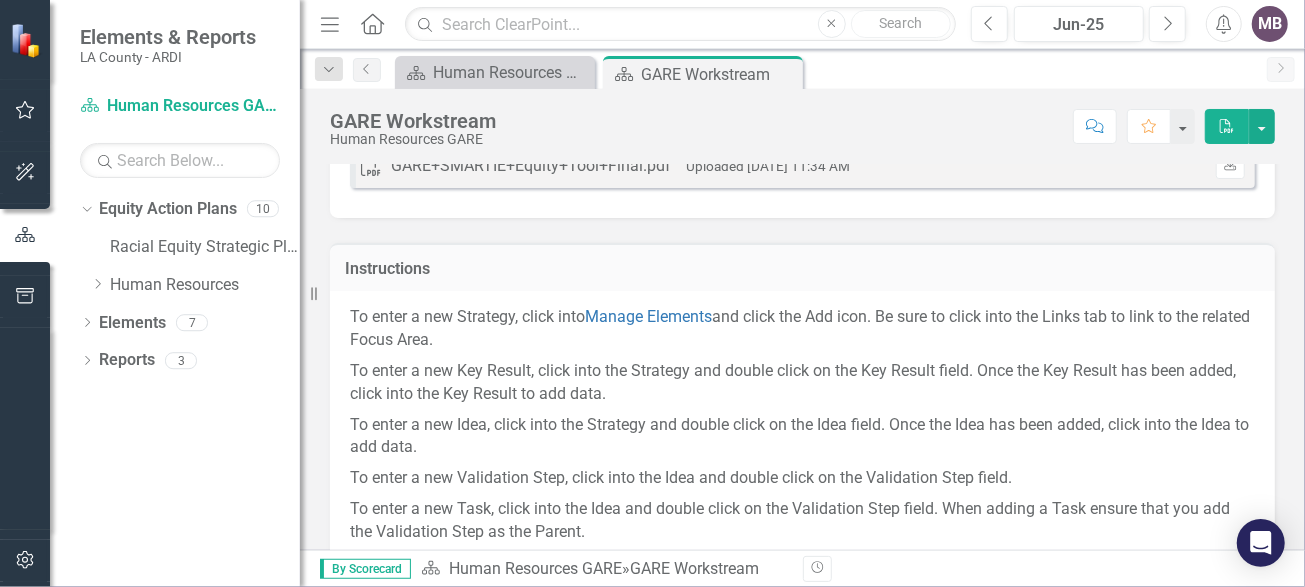 scroll, scrollTop: 200, scrollLeft: 0, axis: vertical 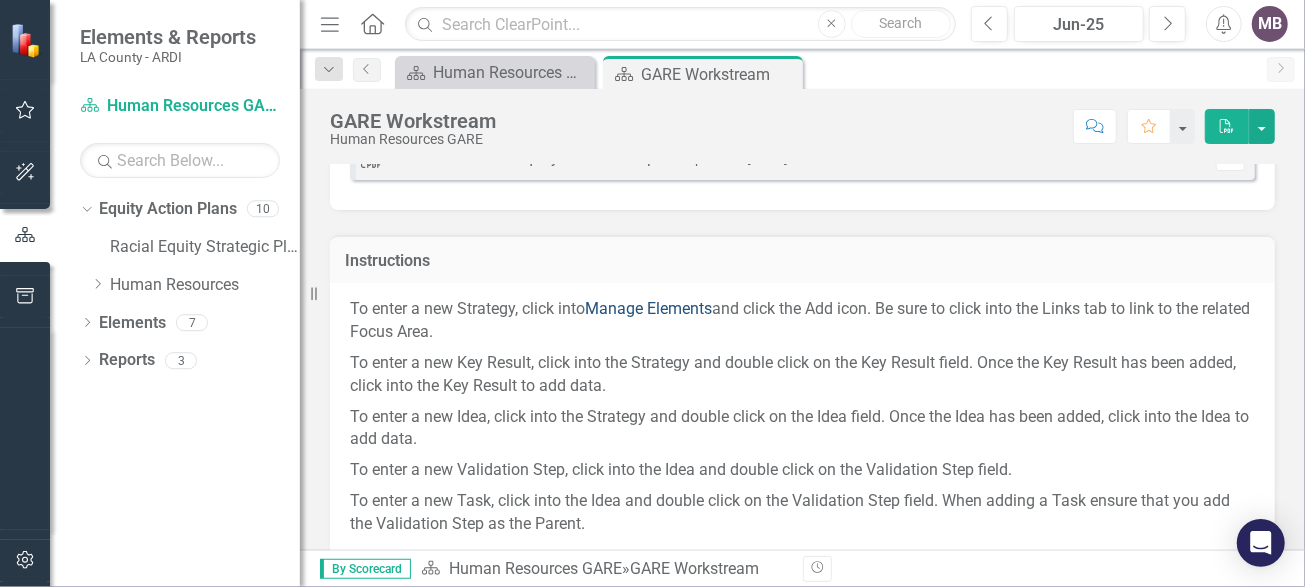 click on "Manage Elements" at bounding box center [648, 308] 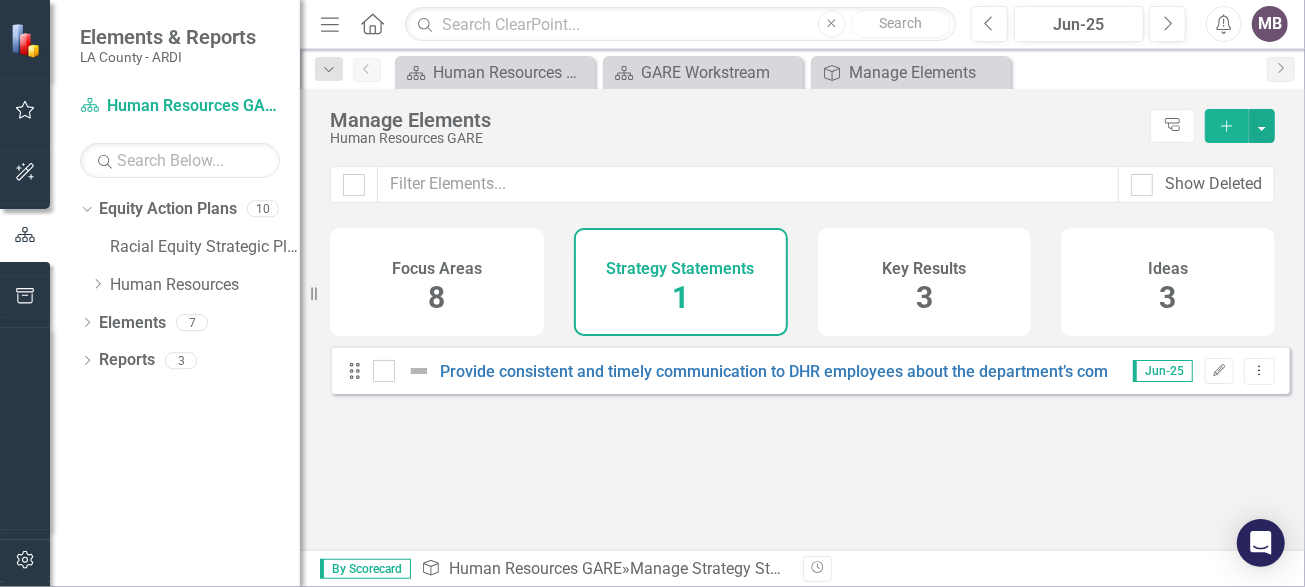 click on "8" at bounding box center (436, 297) 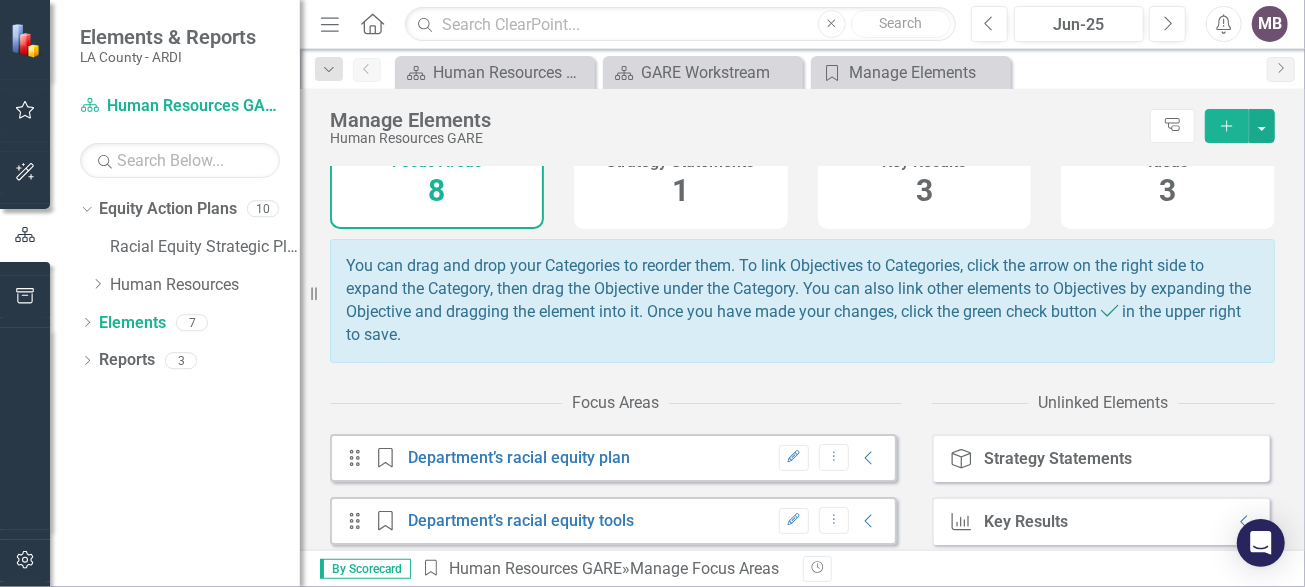 scroll, scrollTop: 0, scrollLeft: 0, axis: both 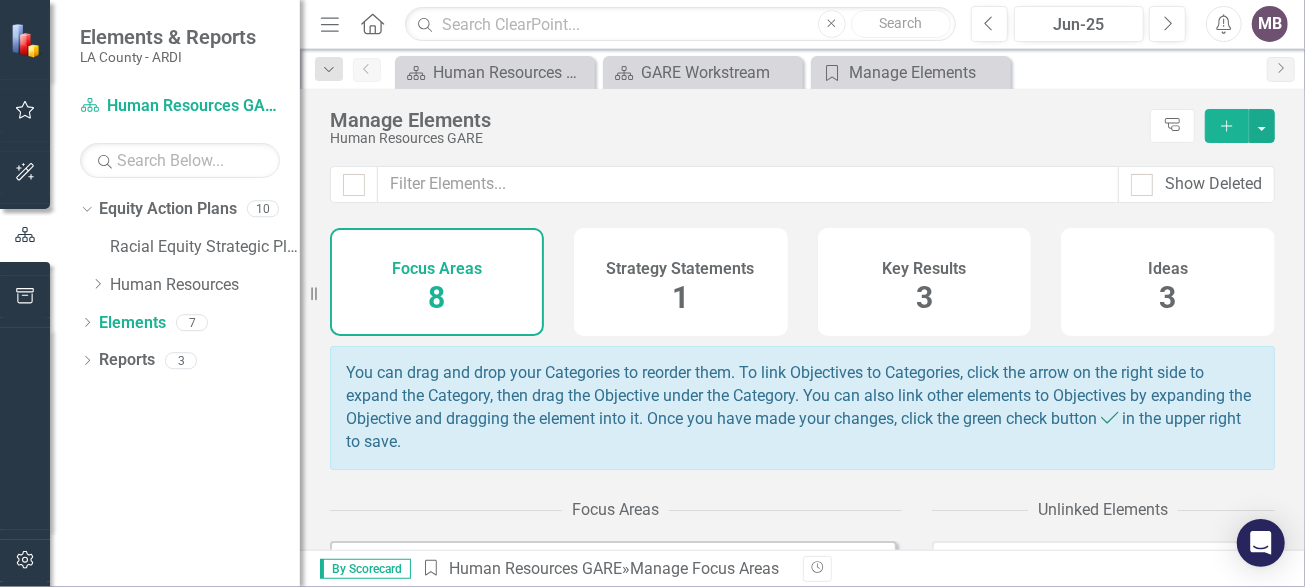 click on "1" at bounding box center [680, 297] 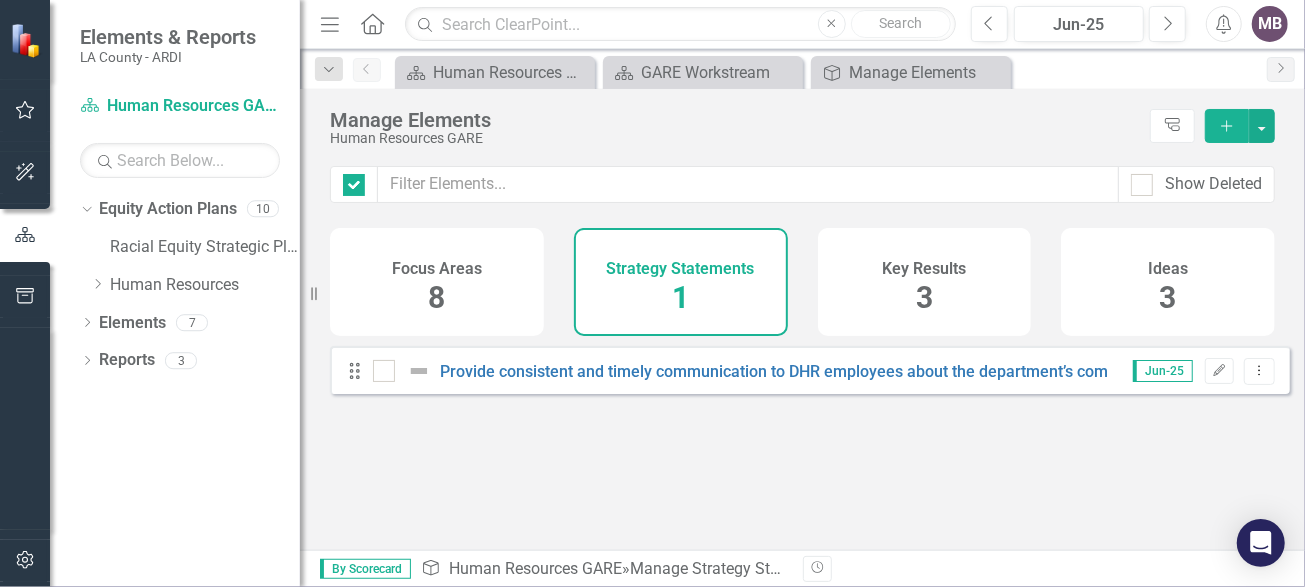 checkbox on "false" 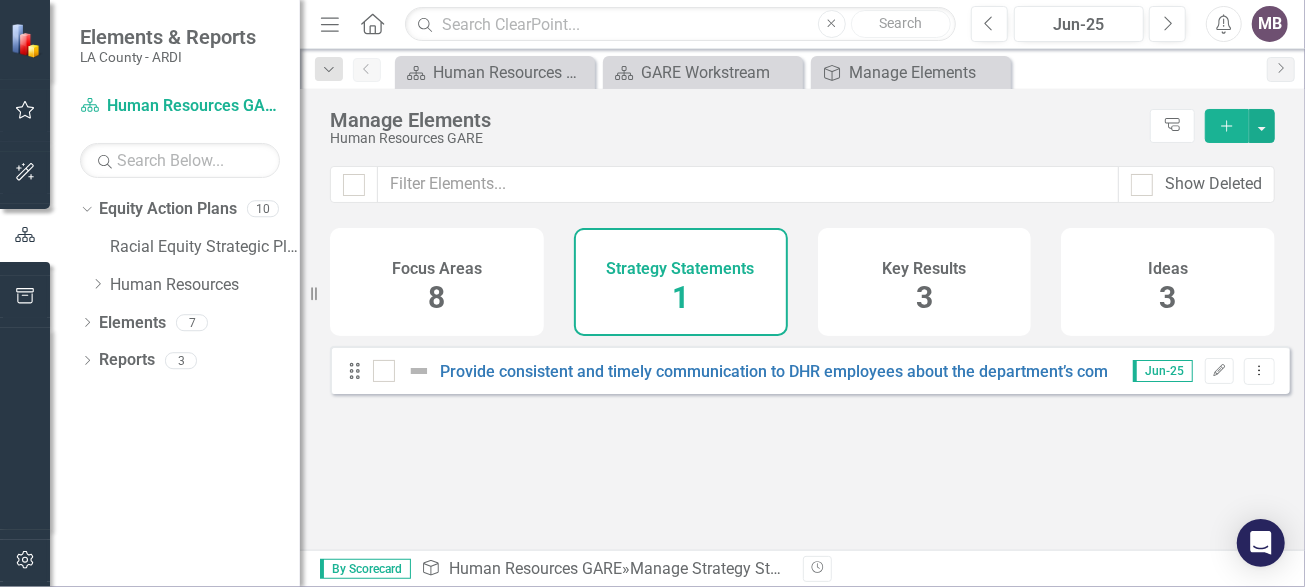 click on "3" at bounding box center [924, 297] 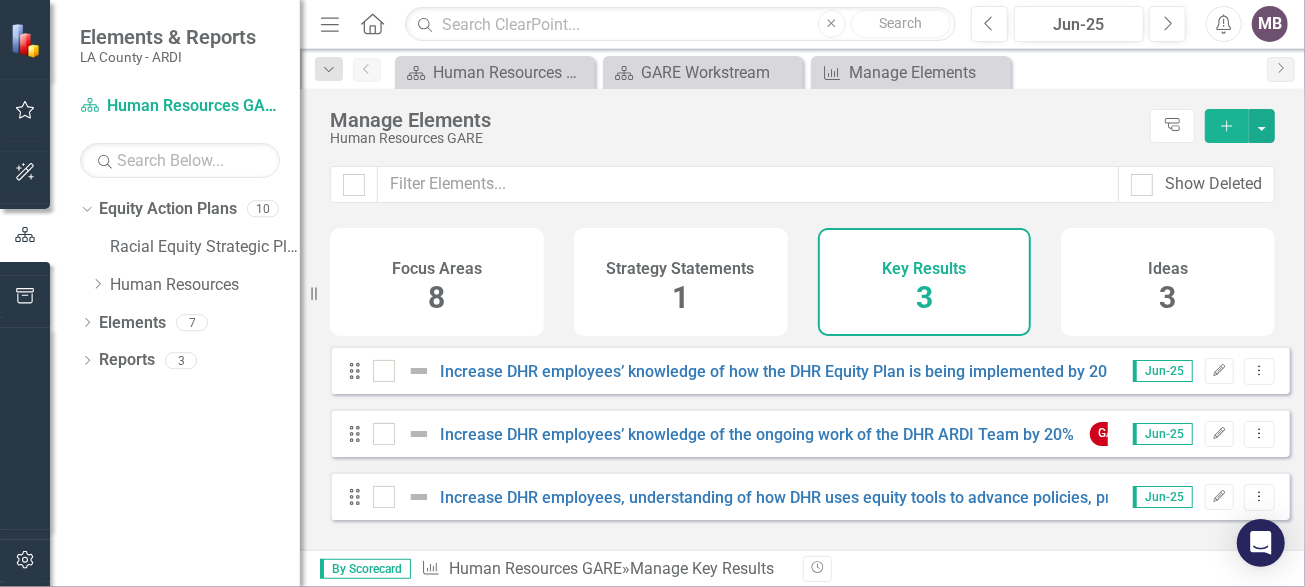 click on "3" at bounding box center [1168, 297] 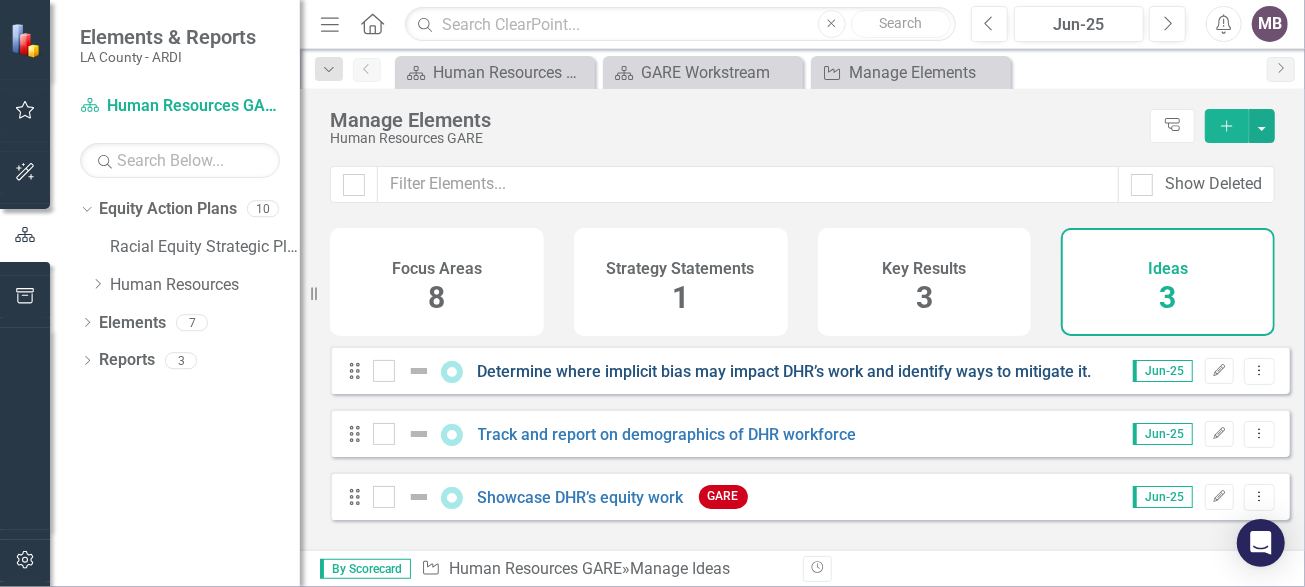 click on "Determine where implicit bias may impact DHR’s work and identify ways to mitigate it." at bounding box center (785, 371) 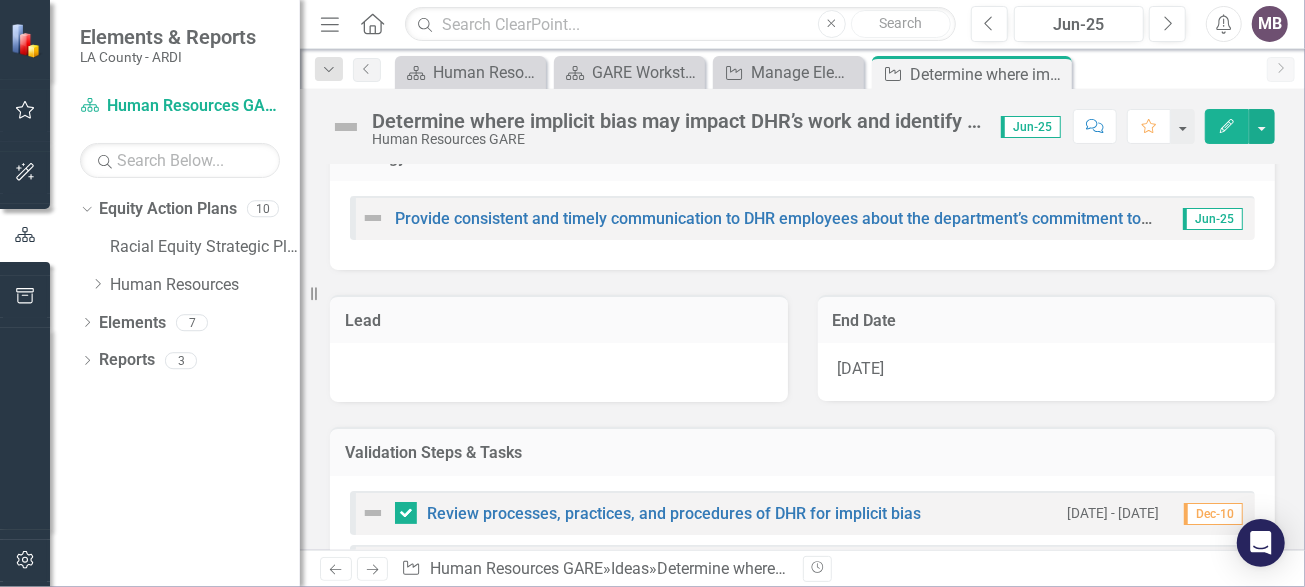 scroll, scrollTop: 0, scrollLeft: 0, axis: both 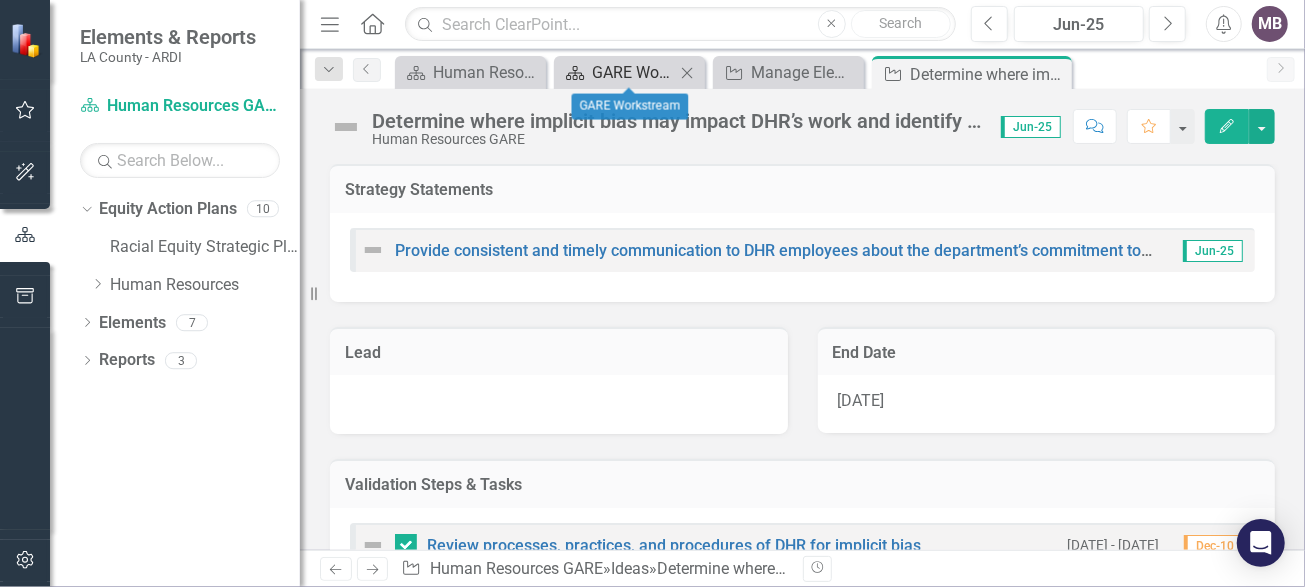 click on "GARE Workstream" at bounding box center [633, 72] 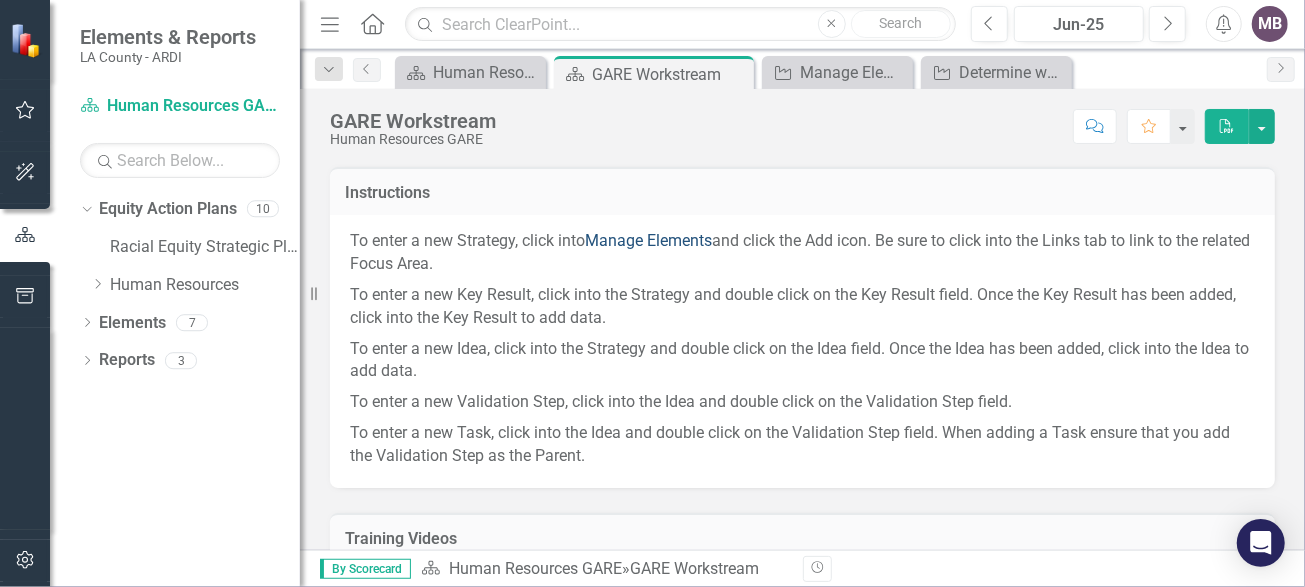 scroll, scrollTop: 300, scrollLeft: 0, axis: vertical 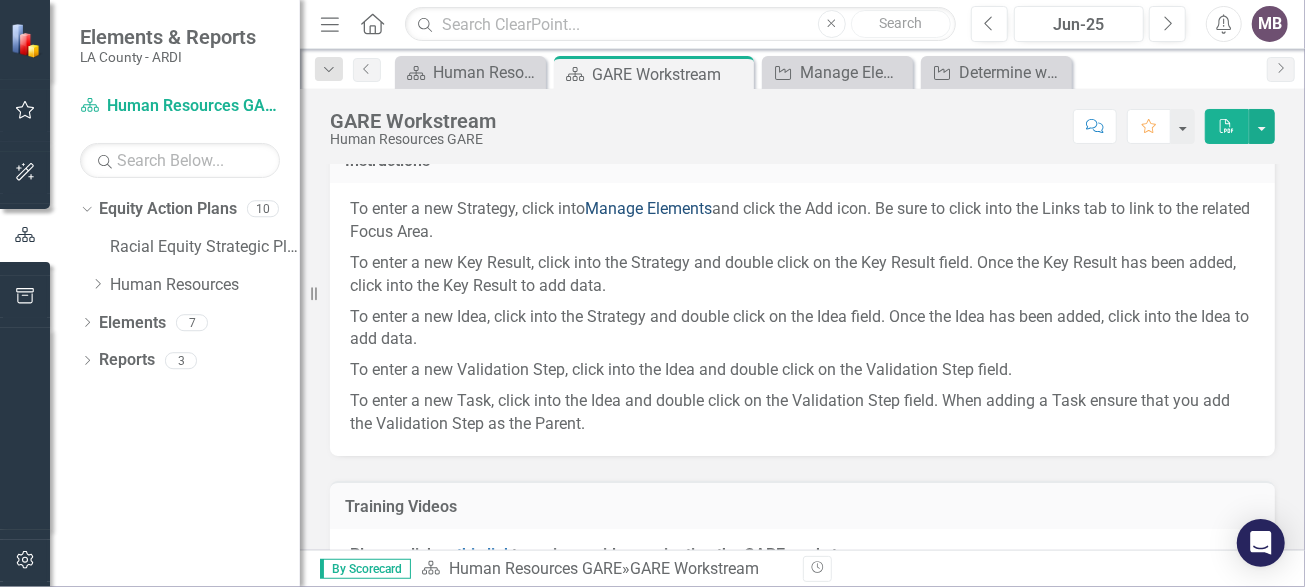 click on "Manage Elements" at bounding box center (648, 208) 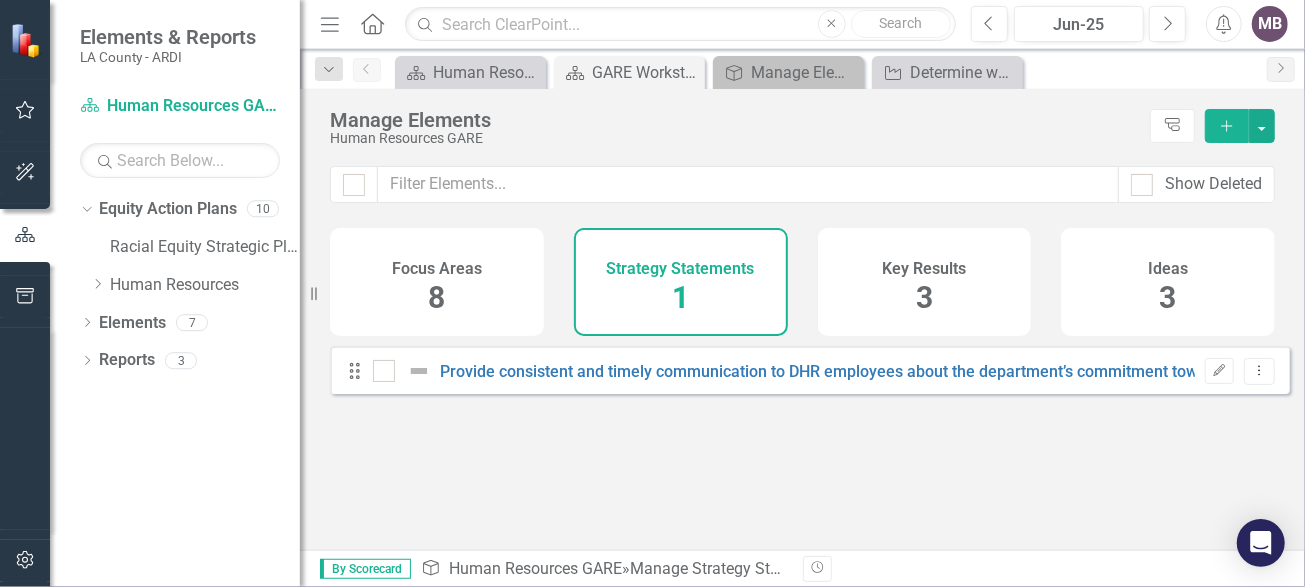 checkbox on "false" 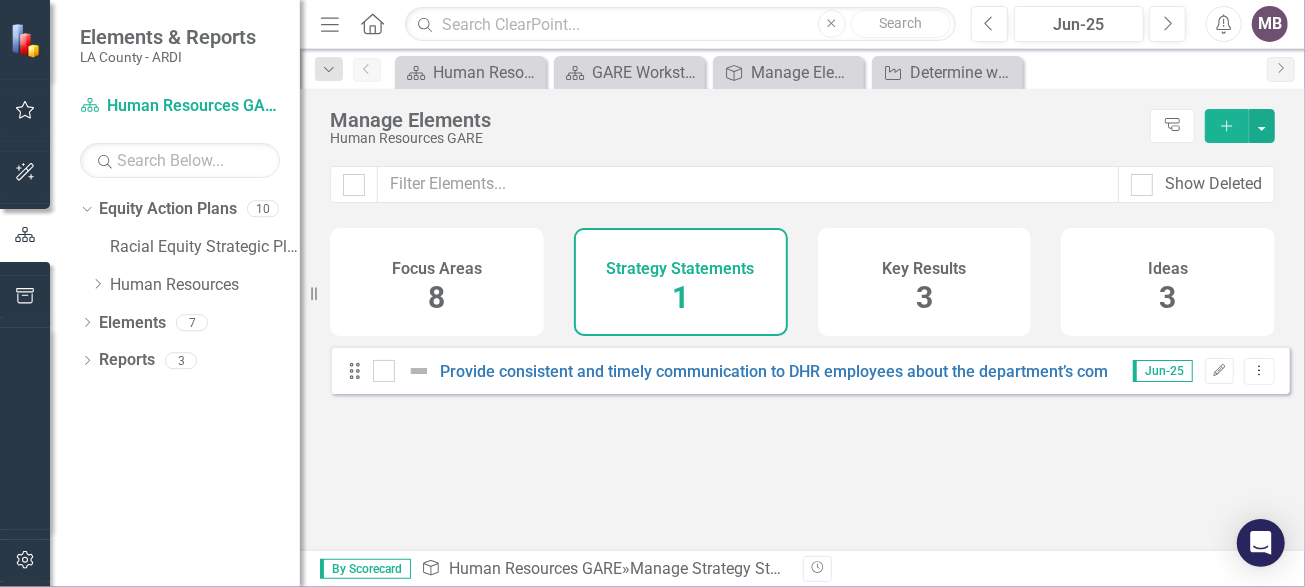 click on "8" at bounding box center [436, 297] 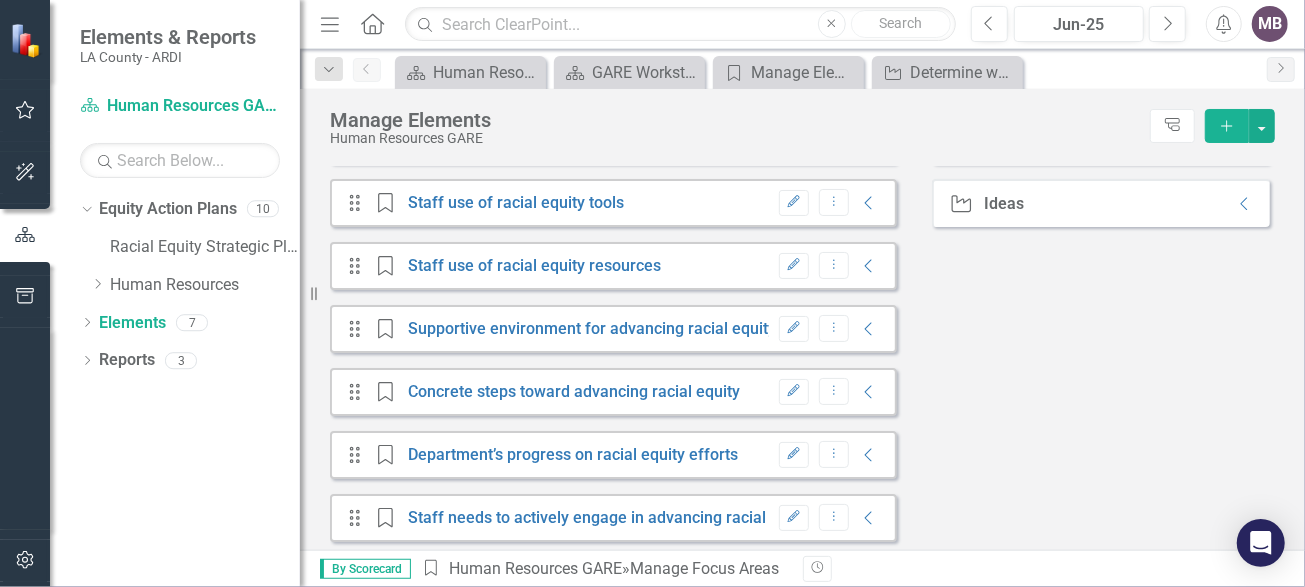 scroll, scrollTop: 507, scrollLeft: 0, axis: vertical 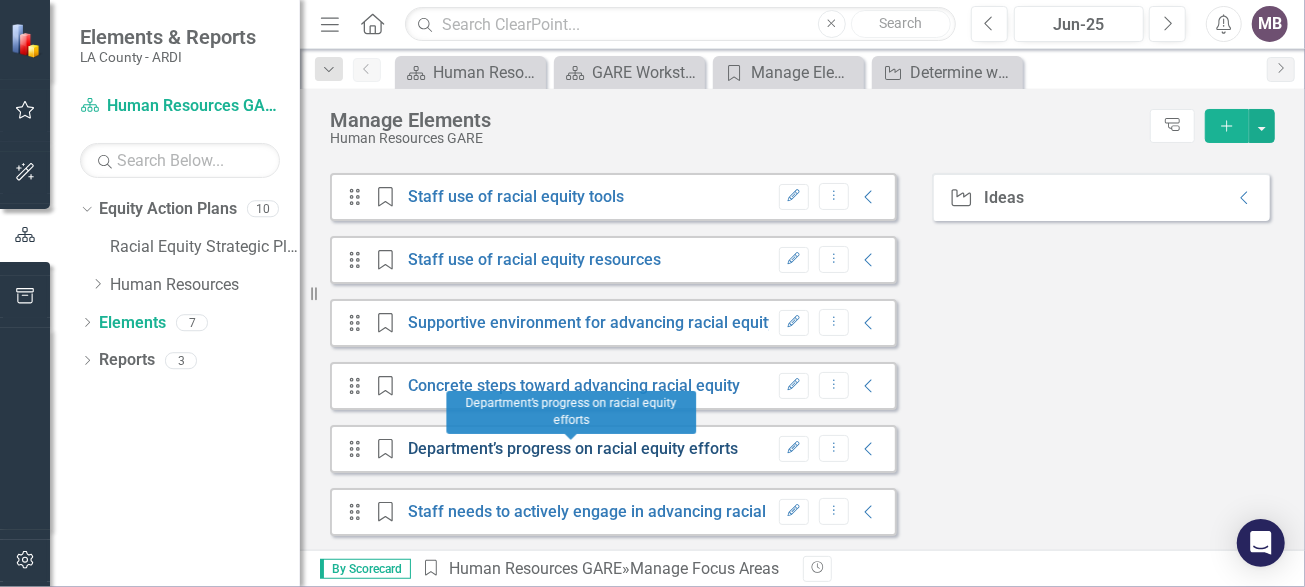 click on "Department’s progress on racial equity efforts" at bounding box center (573, 448) 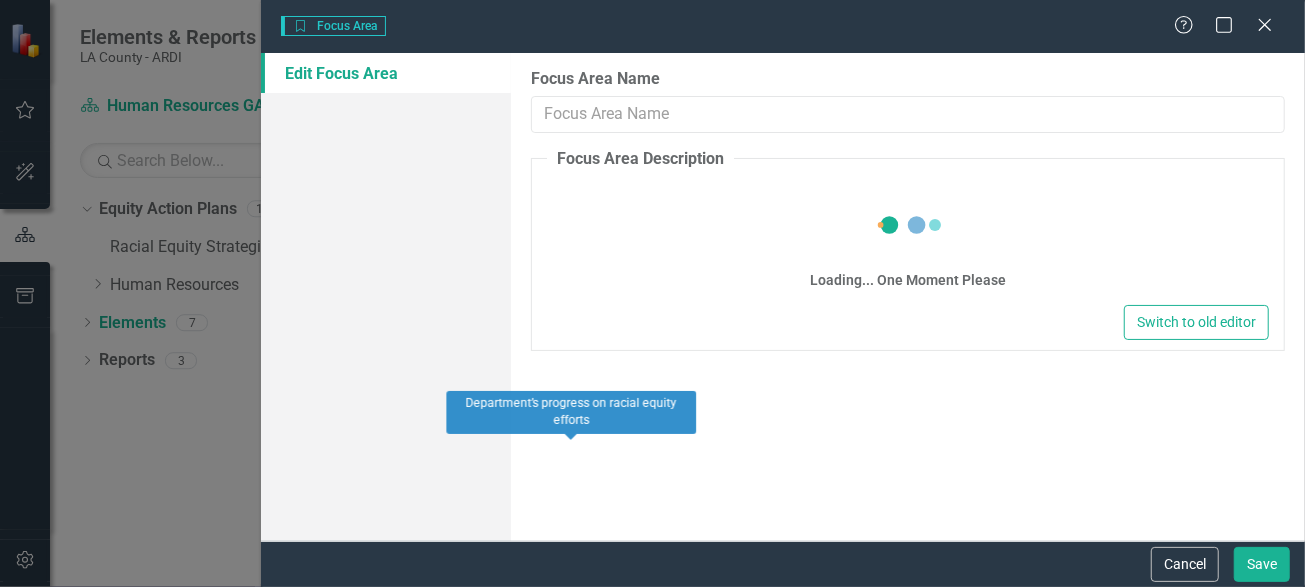 type on "Department’s progress on racial equity efforts" 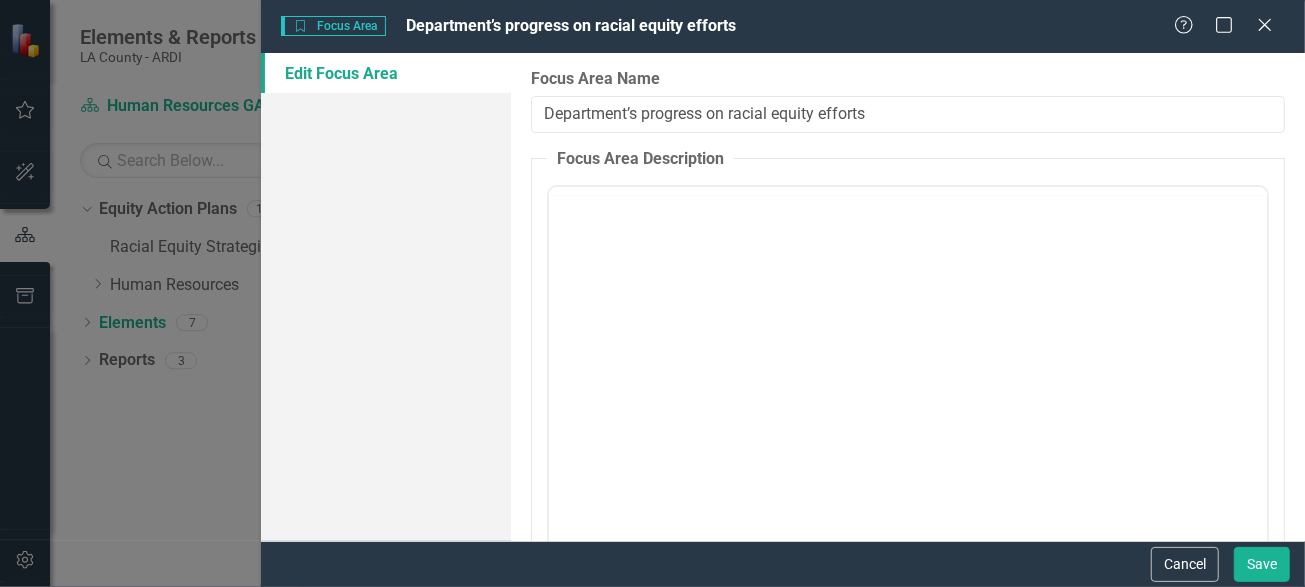 scroll, scrollTop: 0, scrollLeft: 0, axis: both 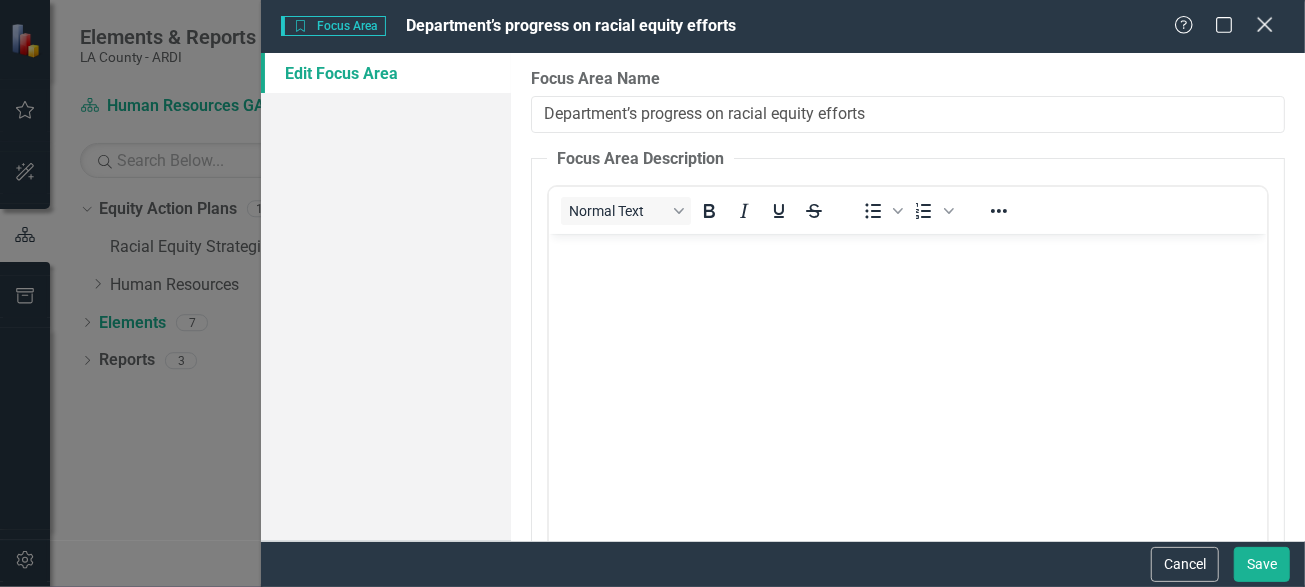 click on "Close" 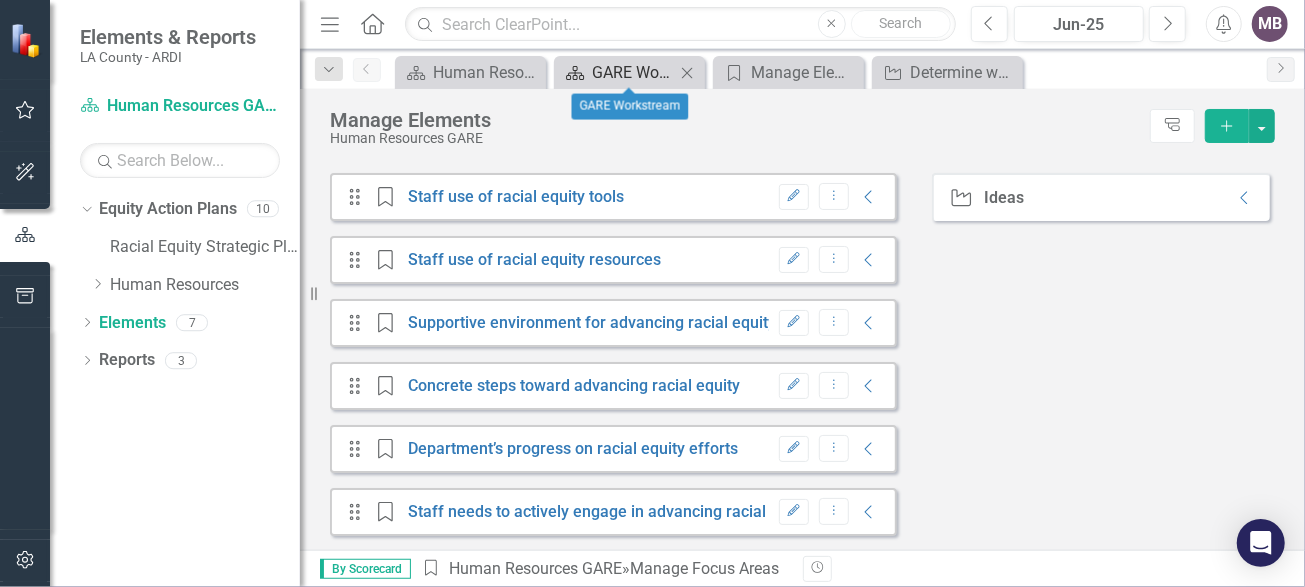 click on "GARE Workstream" at bounding box center (633, 72) 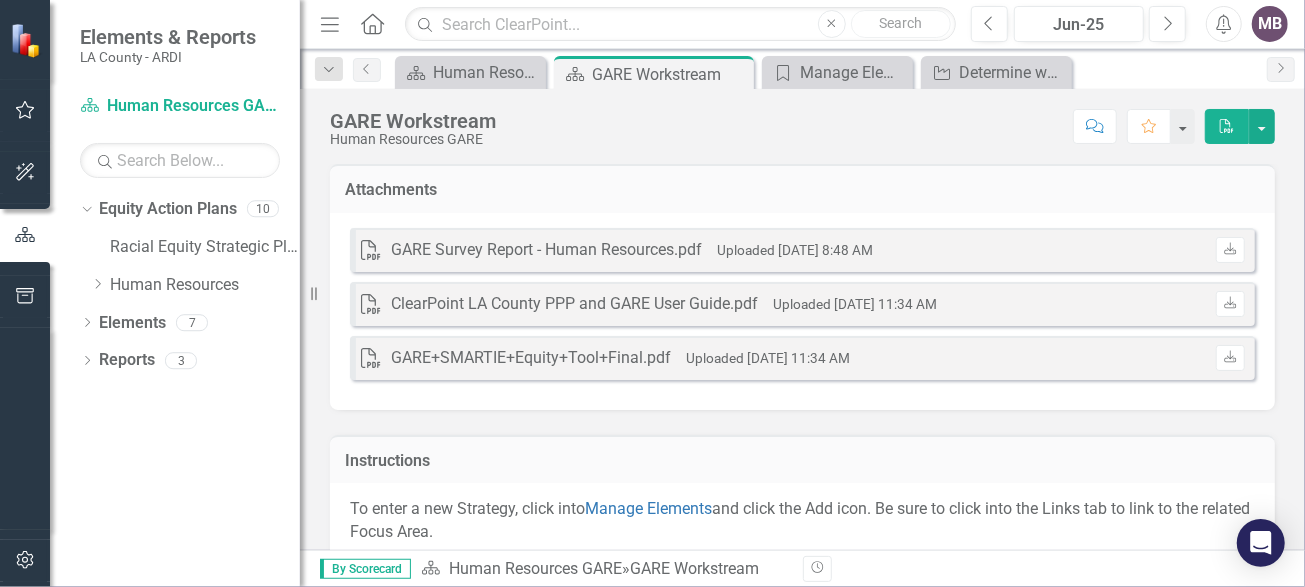 click on "ClearPoint LA County PPP and GARE User Guide.pdf" at bounding box center [574, 304] 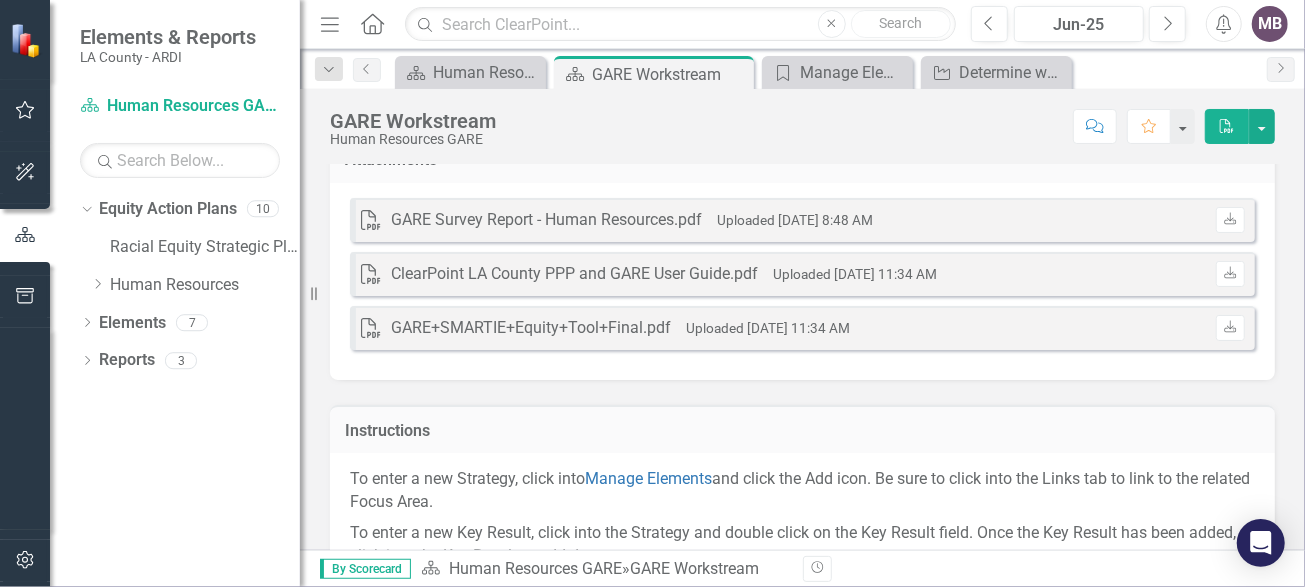 scroll, scrollTop: 0, scrollLeft: 0, axis: both 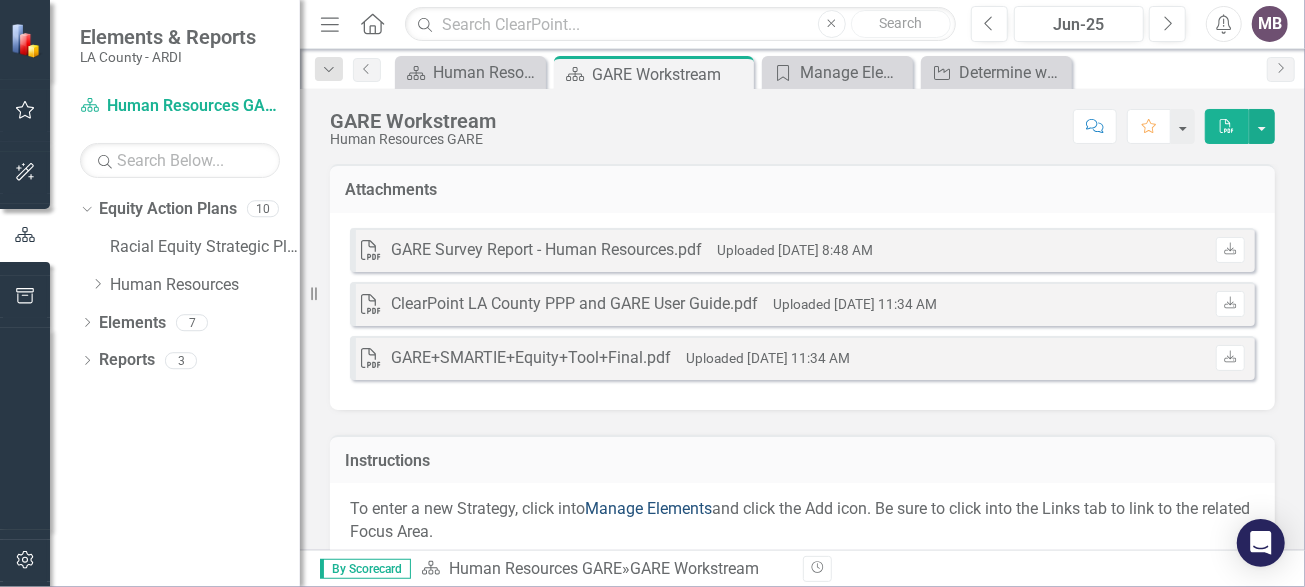 click on "Manage Elements" at bounding box center (648, 508) 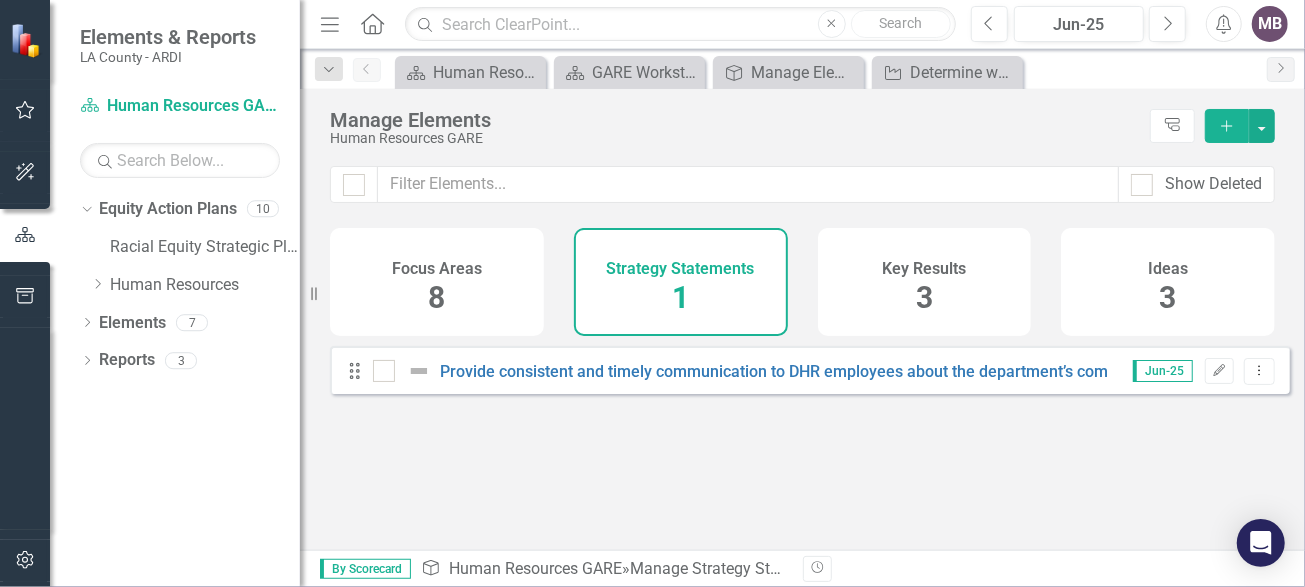 click on "1" at bounding box center [680, 297] 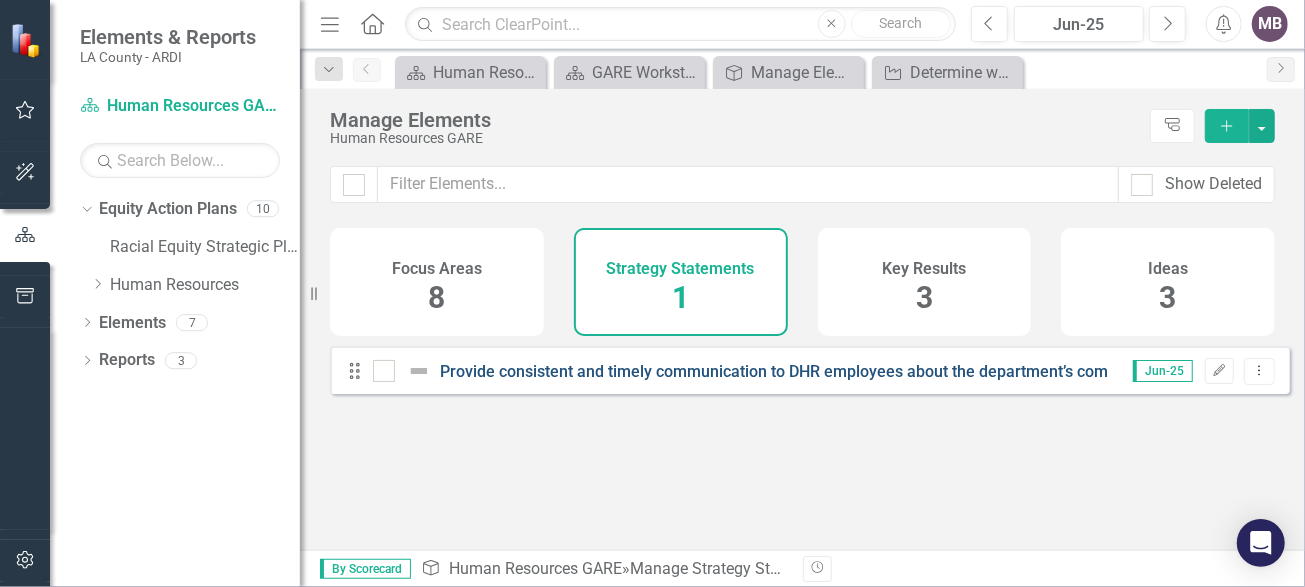 click on "Provide consistent and timely communication to DHR employees about the department’s commitment toward racial equity and the specific equity work it is undertaking" at bounding box center [1039, 371] 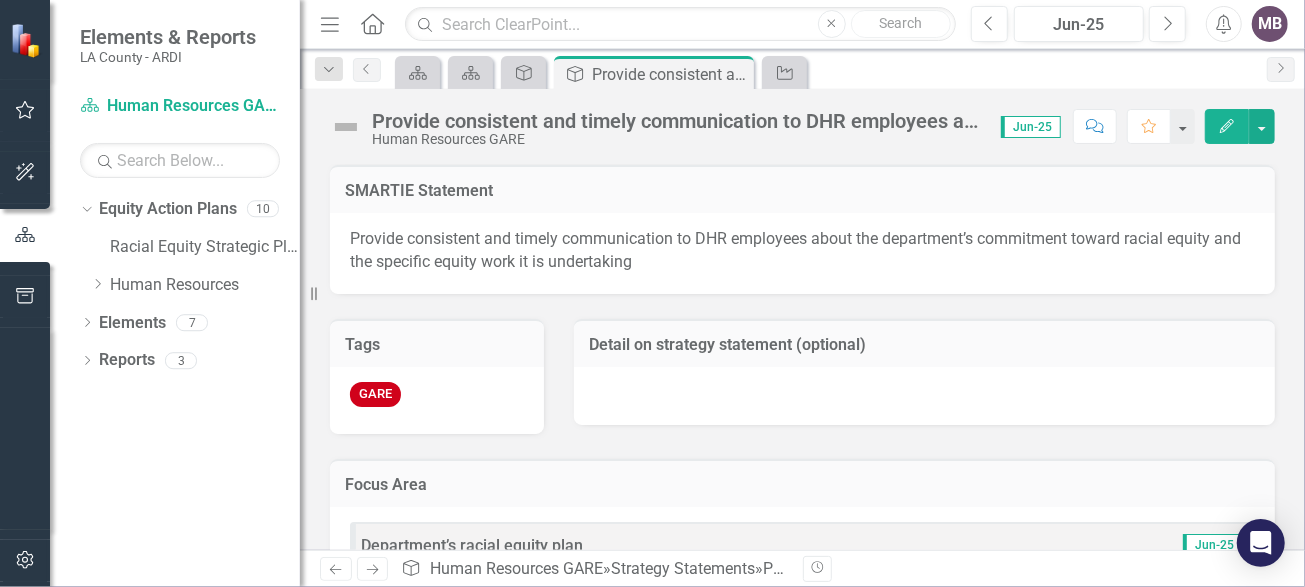 scroll, scrollTop: 99, scrollLeft: 0, axis: vertical 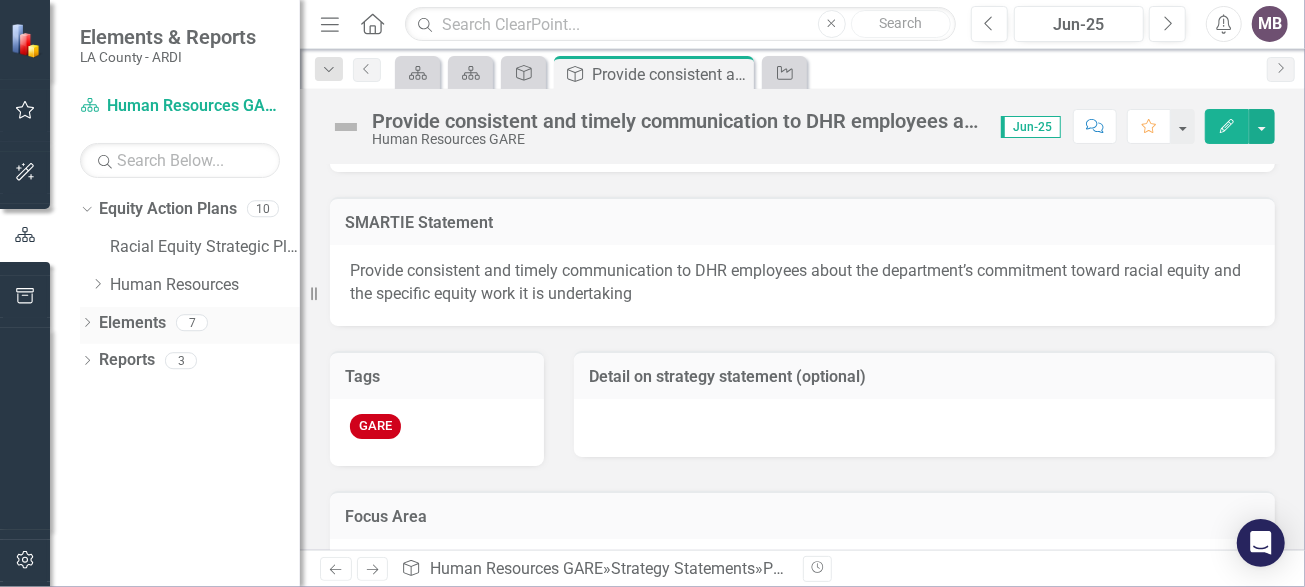 click on "Elements" at bounding box center [132, 323] 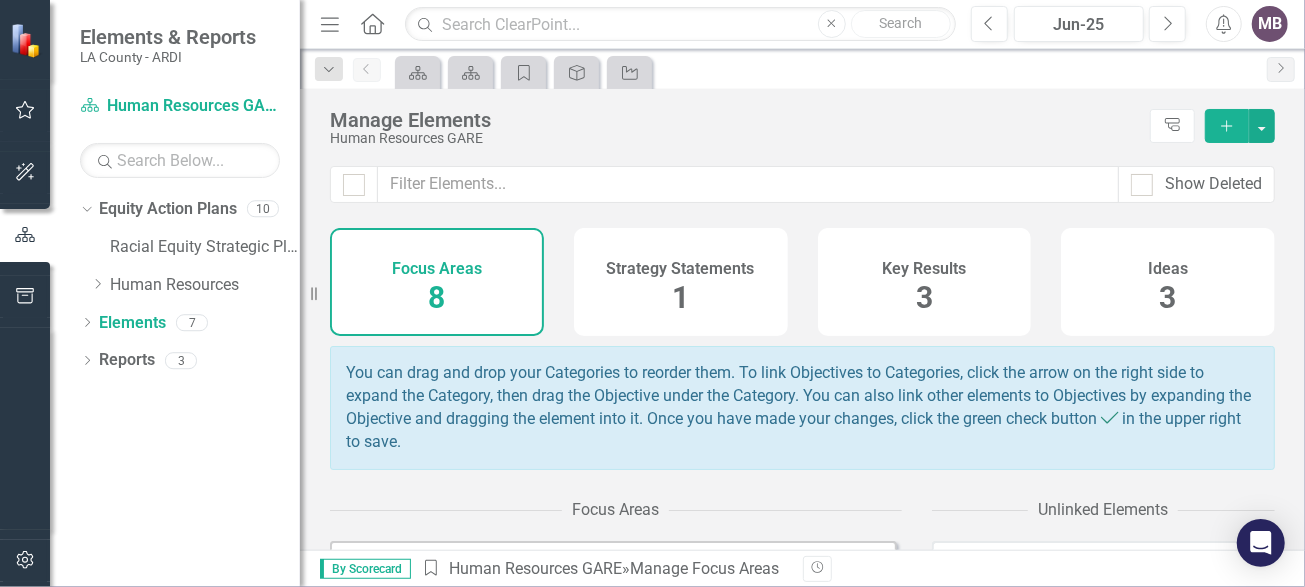 click on "8" at bounding box center [436, 297] 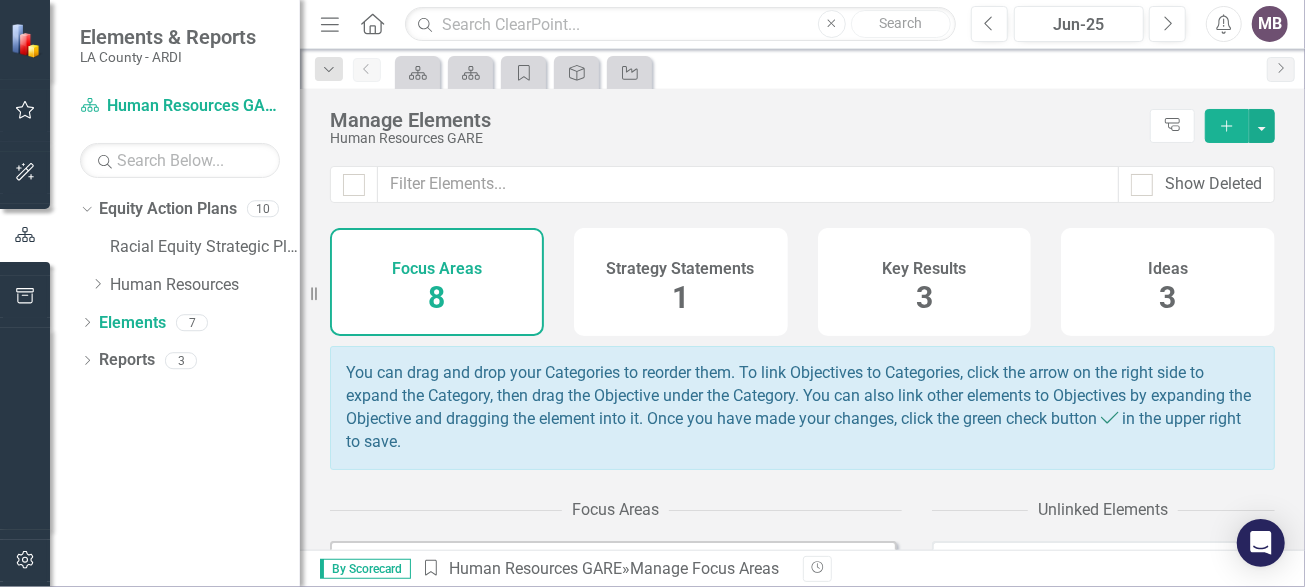 click on "Key Results 3" at bounding box center [925, 282] 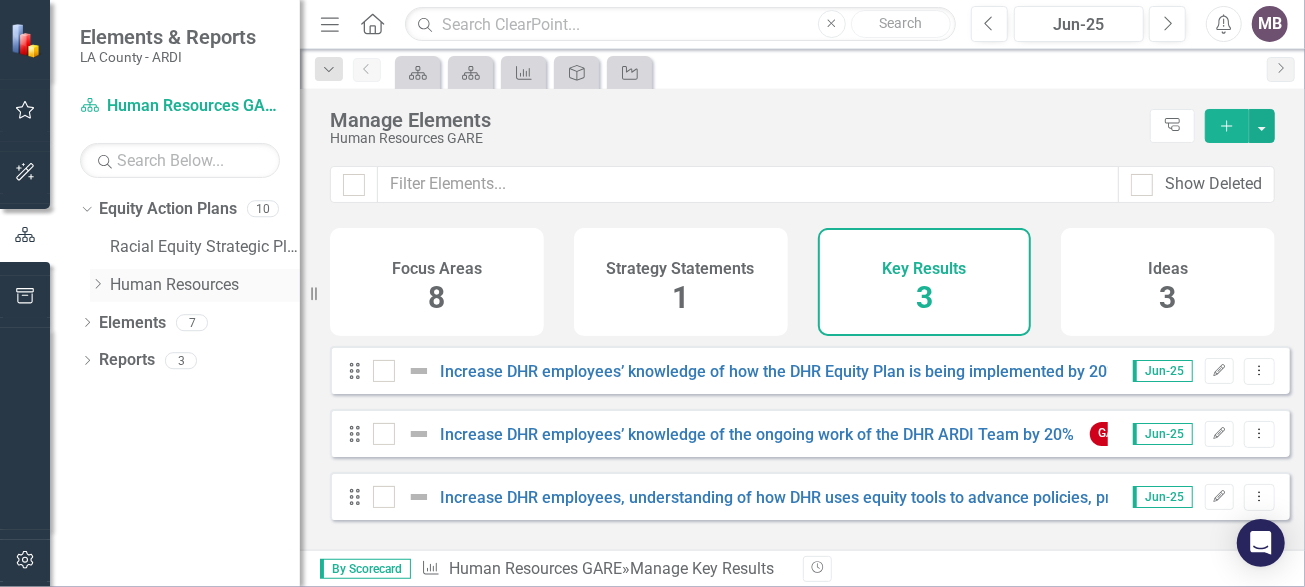click on "Human Resources" at bounding box center [205, 285] 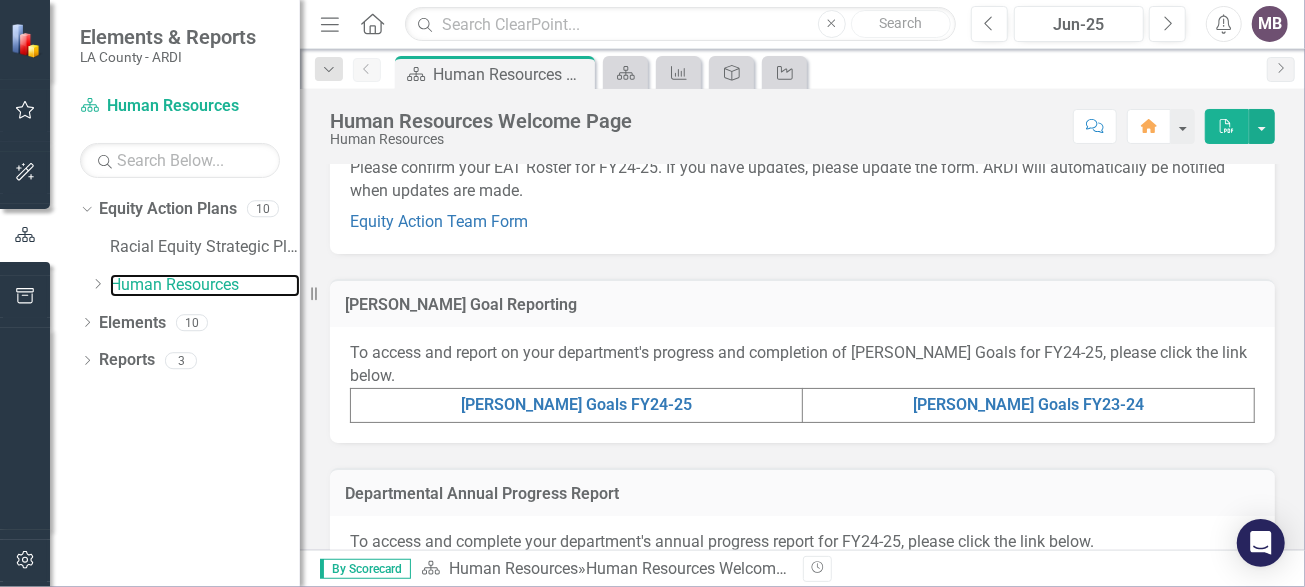 scroll, scrollTop: 400, scrollLeft: 0, axis: vertical 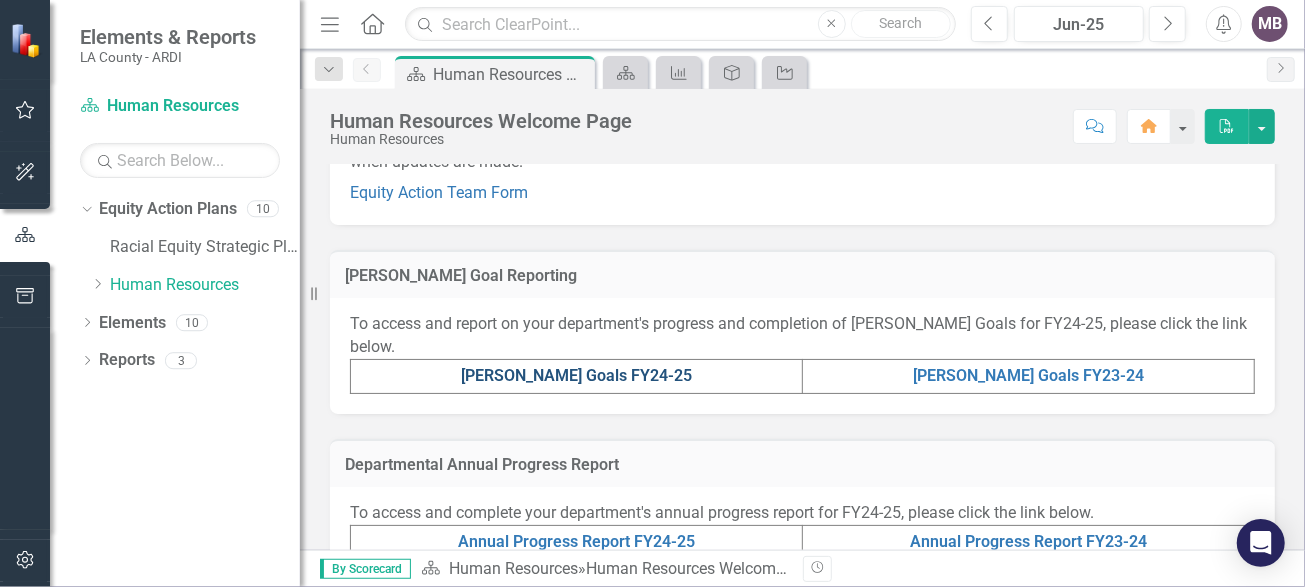 click on "[PERSON_NAME] Goals FY24-25" at bounding box center [576, 375] 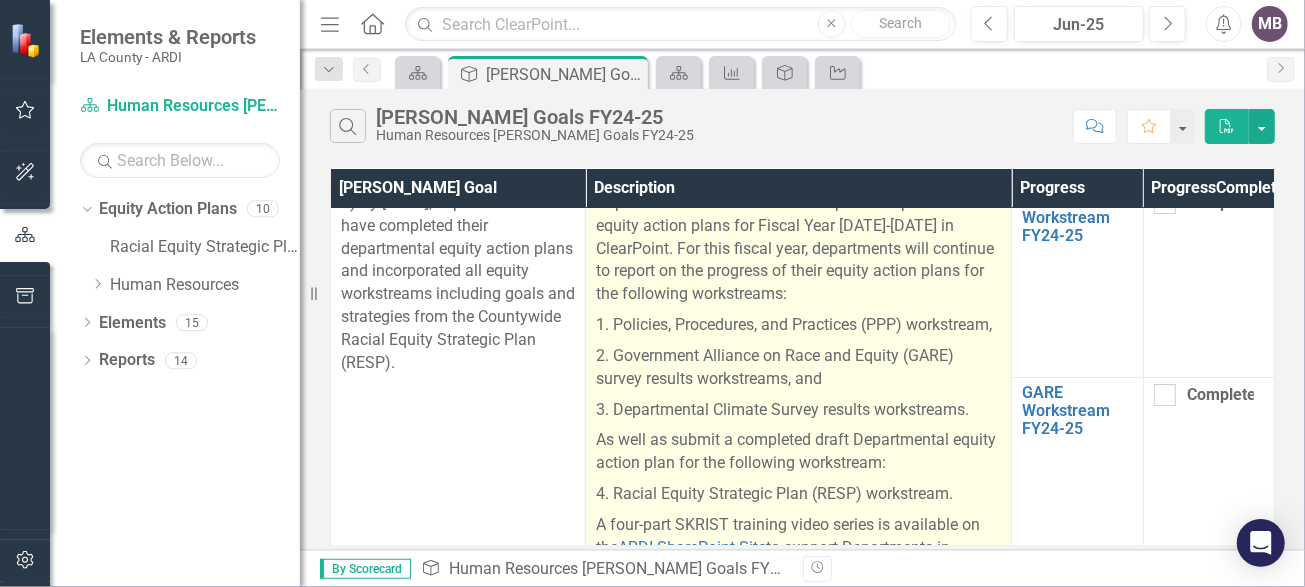 scroll, scrollTop: 0, scrollLeft: 0, axis: both 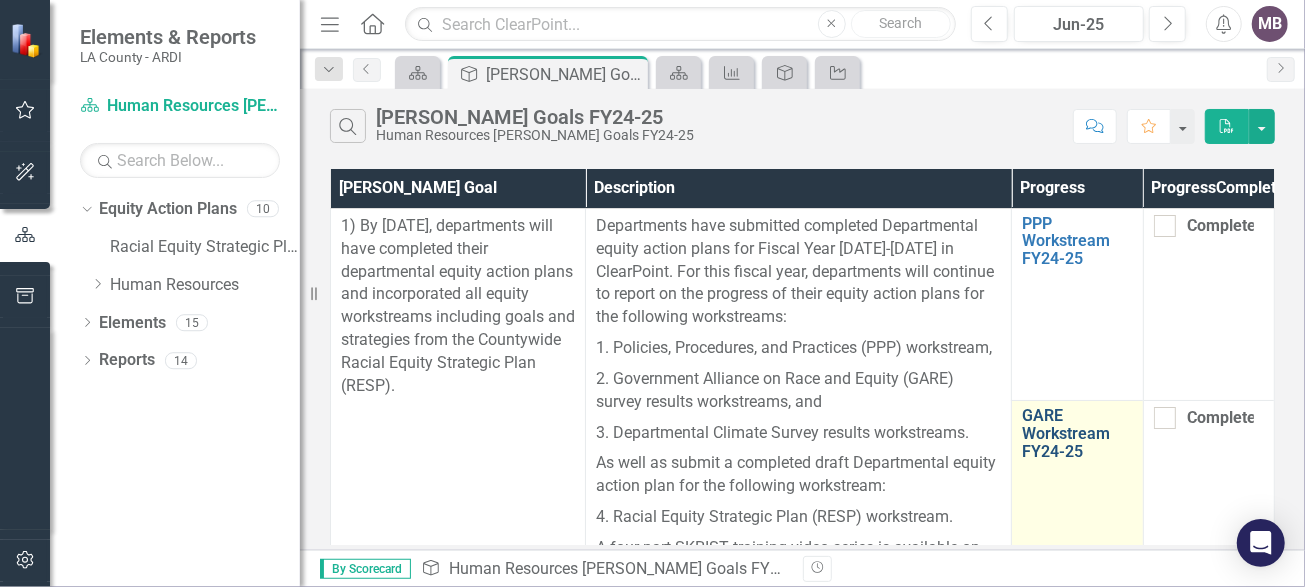 click on "GARE Workstream FY24-25" at bounding box center (1077, 433) 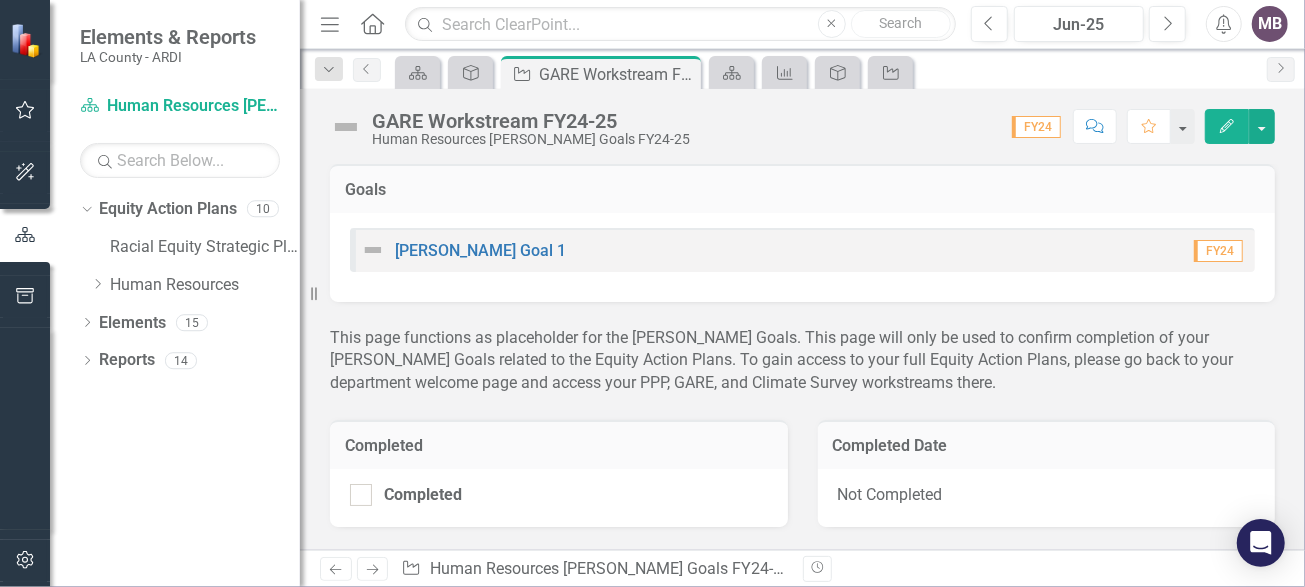 click on "Home" 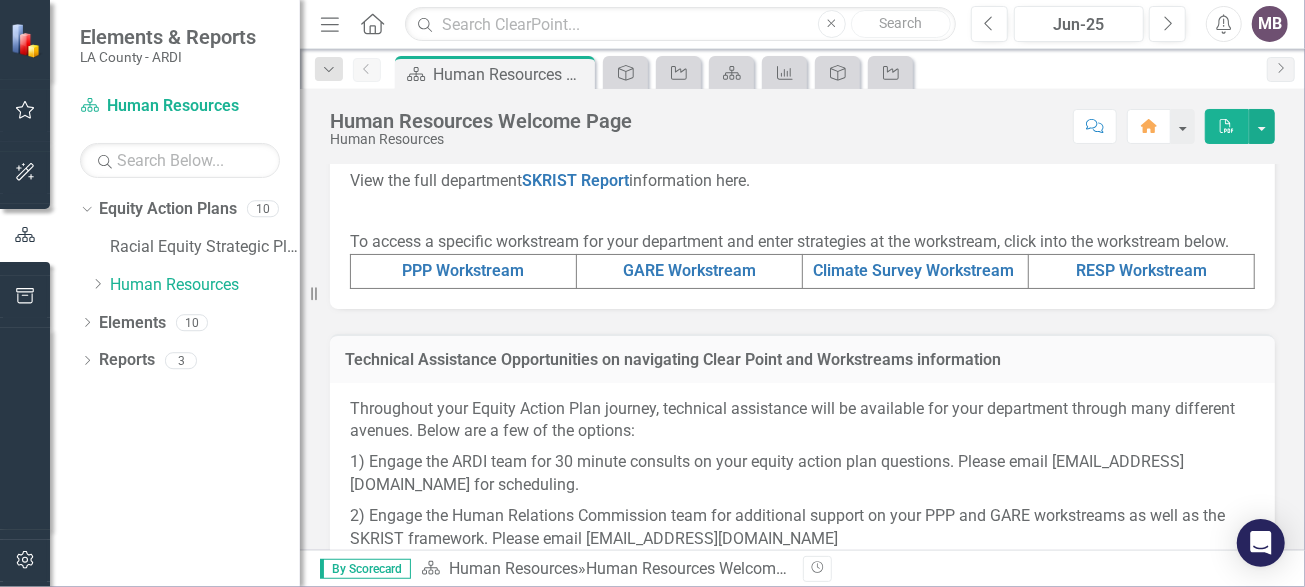 scroll, scrollTop: 899, scrollLeft: 0, axis: vertical 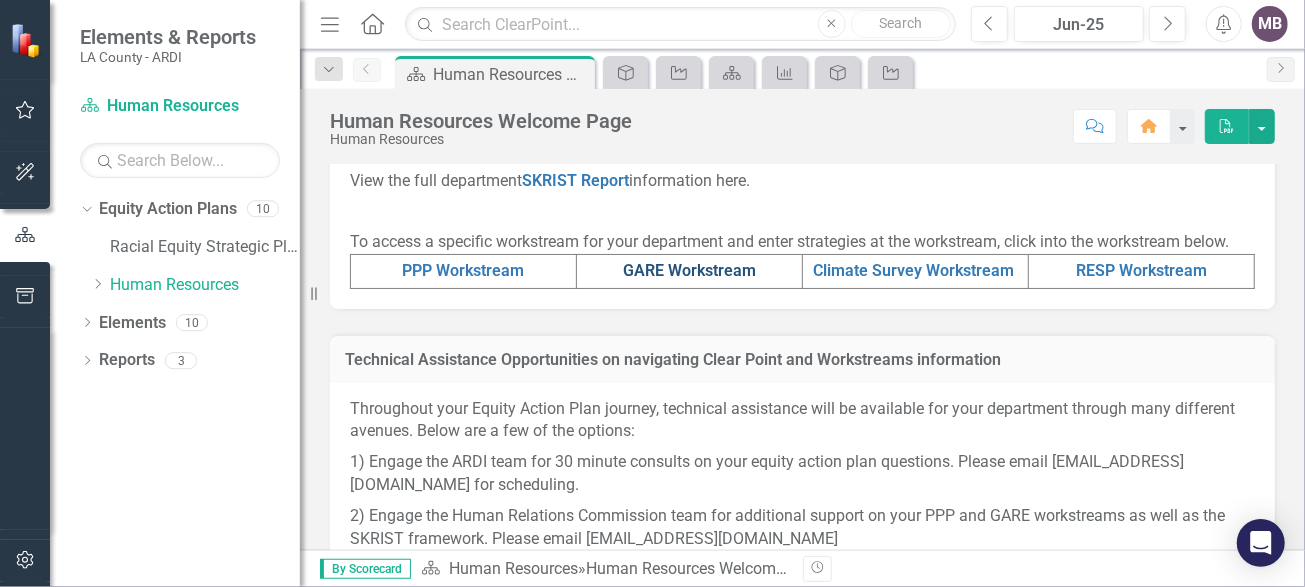 click on "GARE Workstream" at bounding box center [689, 270] 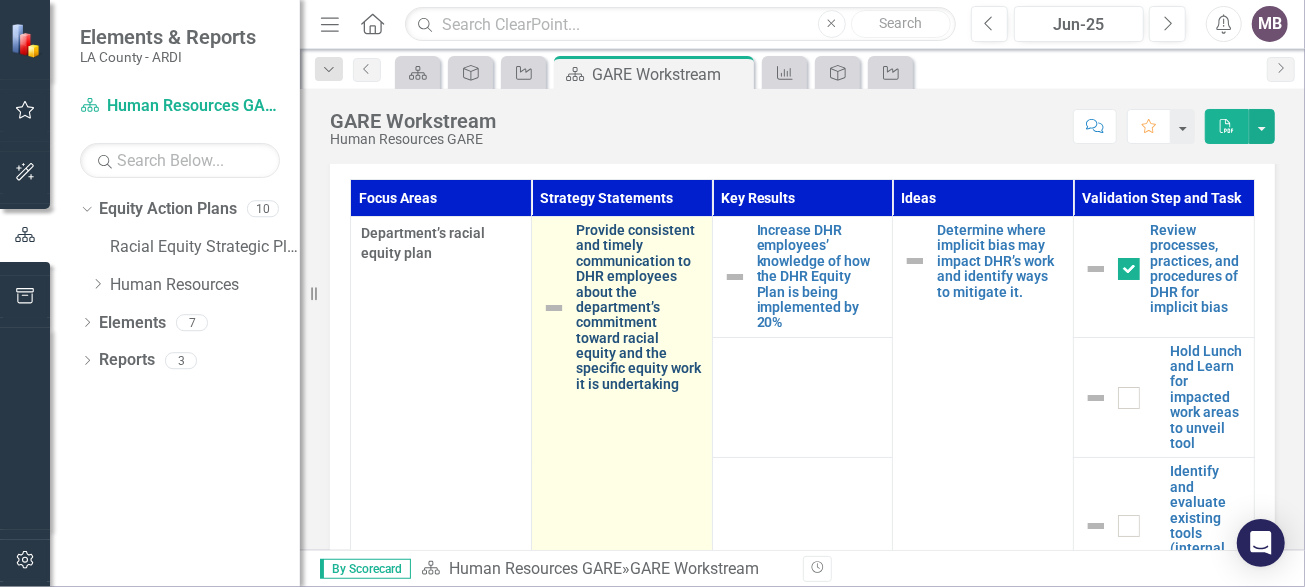 scroll, scrollTop: 800, scrollLeft: 0, axis: vertical 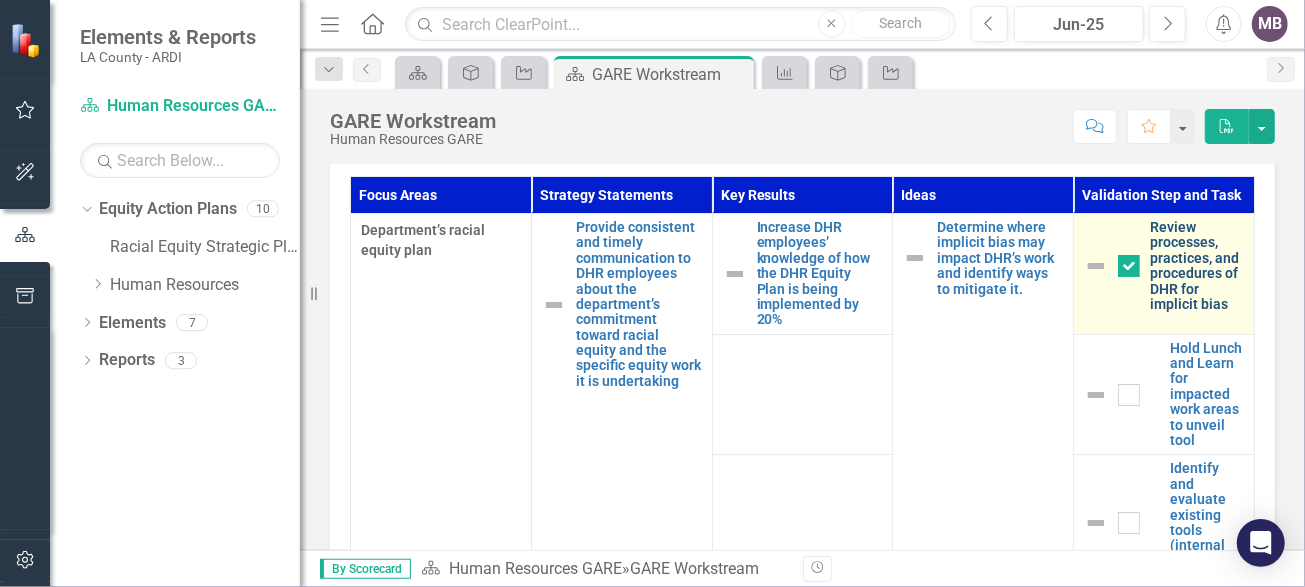 click on "Review processes, practices, and procedures of DHR for implicit bias" at bounding box center (1197, 266) 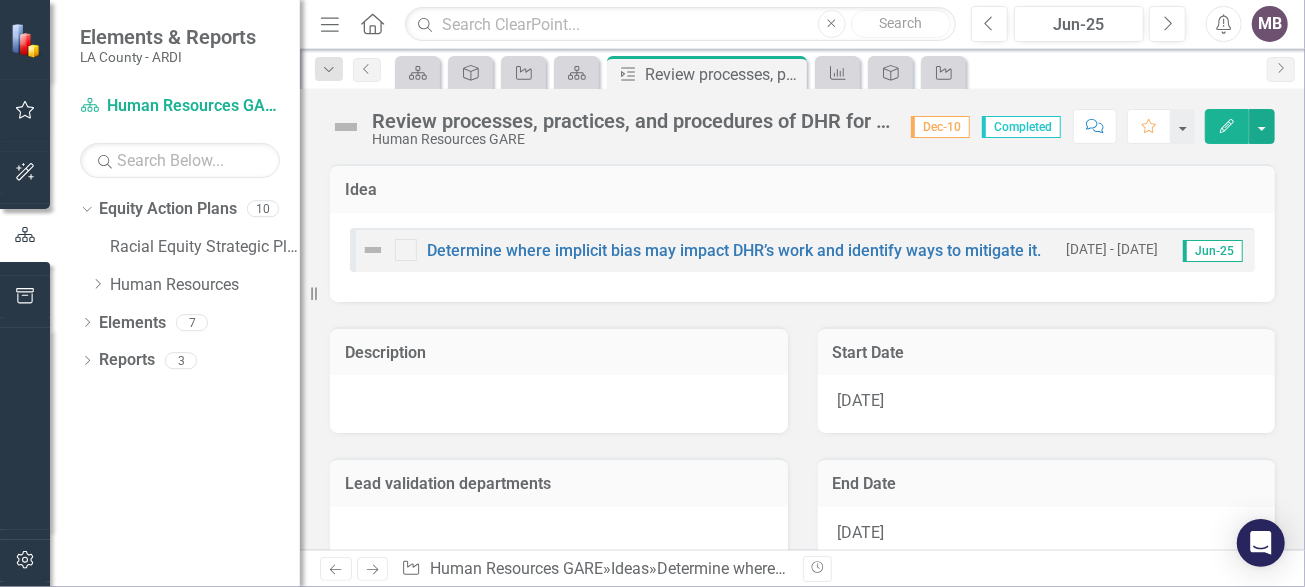 click on "Edit" at bounding box center [1227, 126] 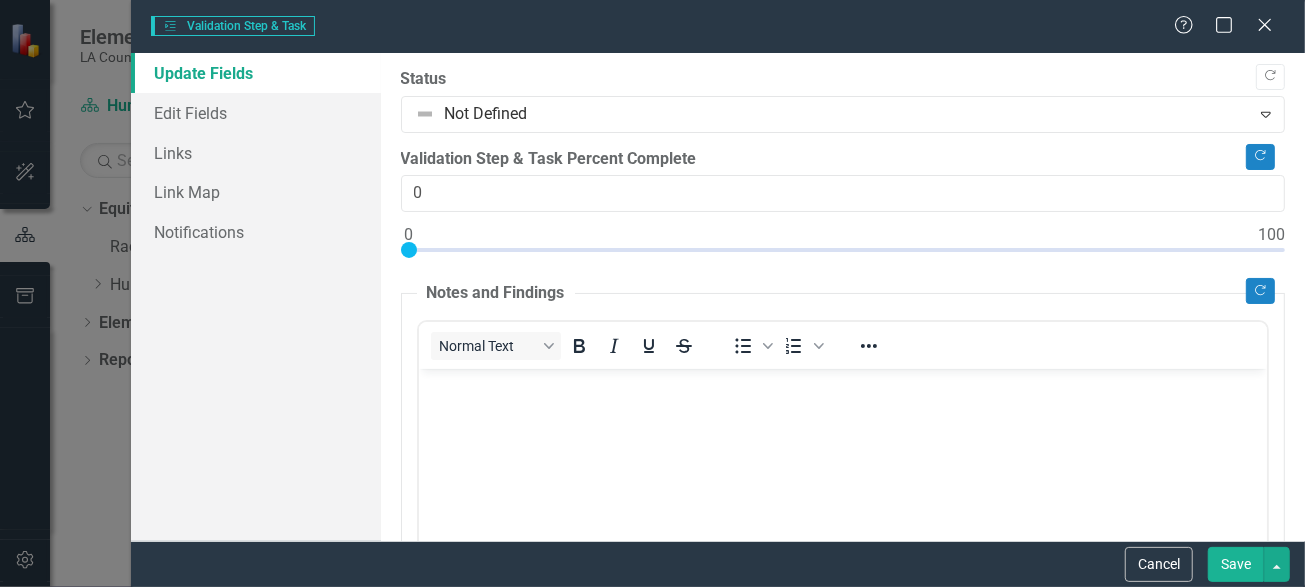 scroll, scrollTop: 0, scrollLeft: 0, axis: both 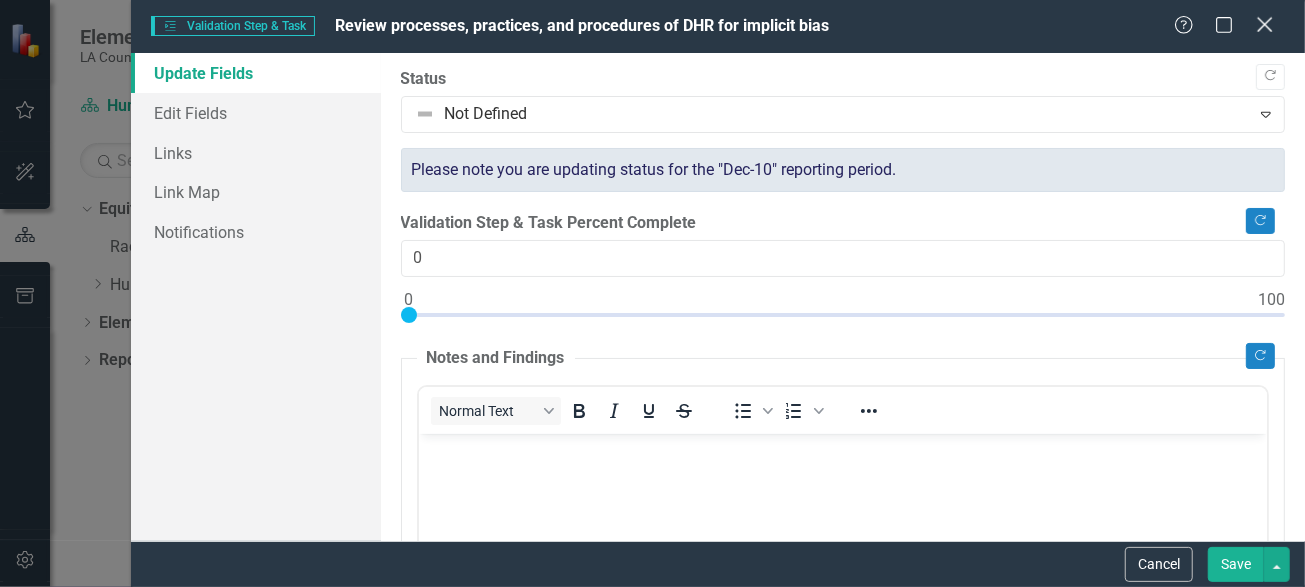 click on "Close" 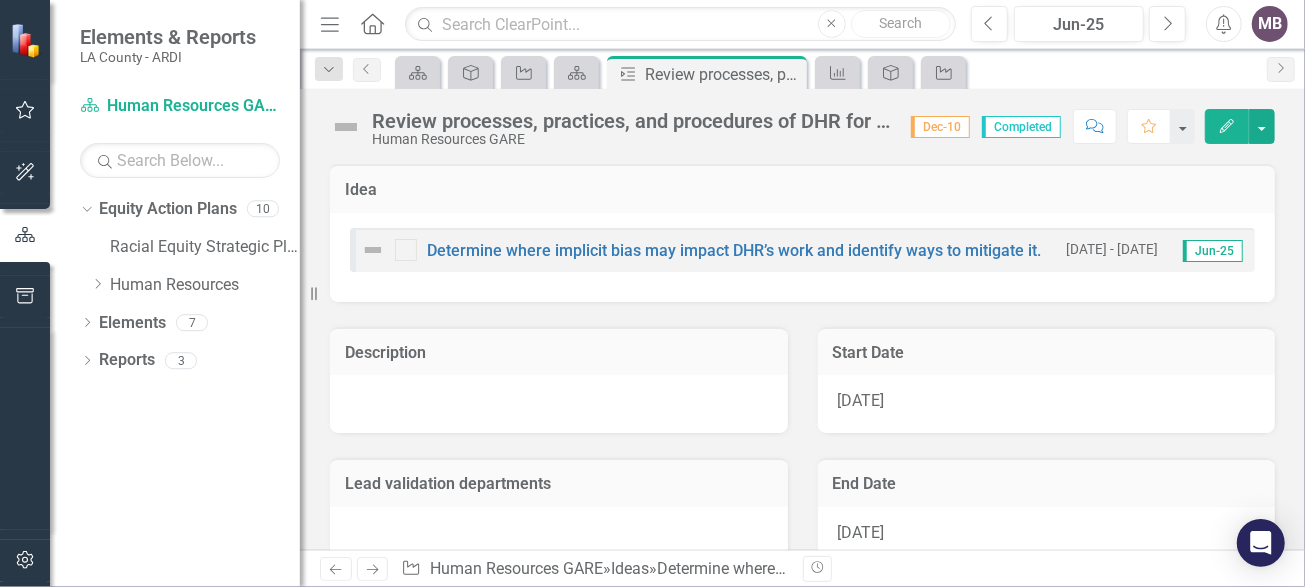 click 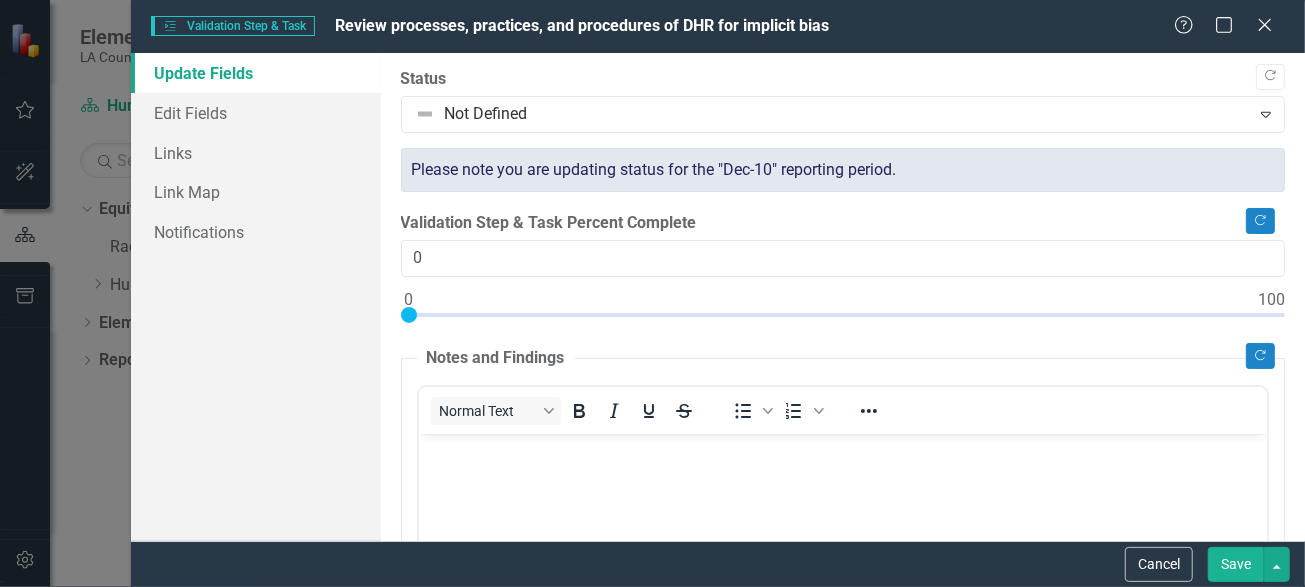 scroll, scrollTop: 0, scrollLeft: 0, axis: both 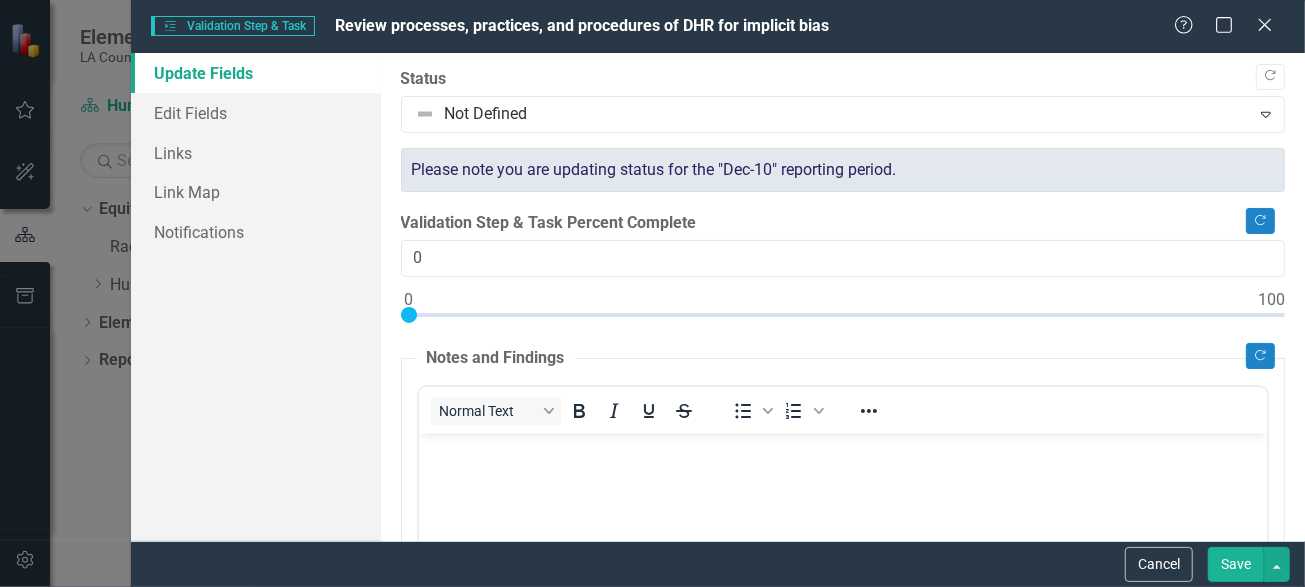 click on "Please note you are updating status for the "Dec-10" reporting period." at bounding box center (843, 170) 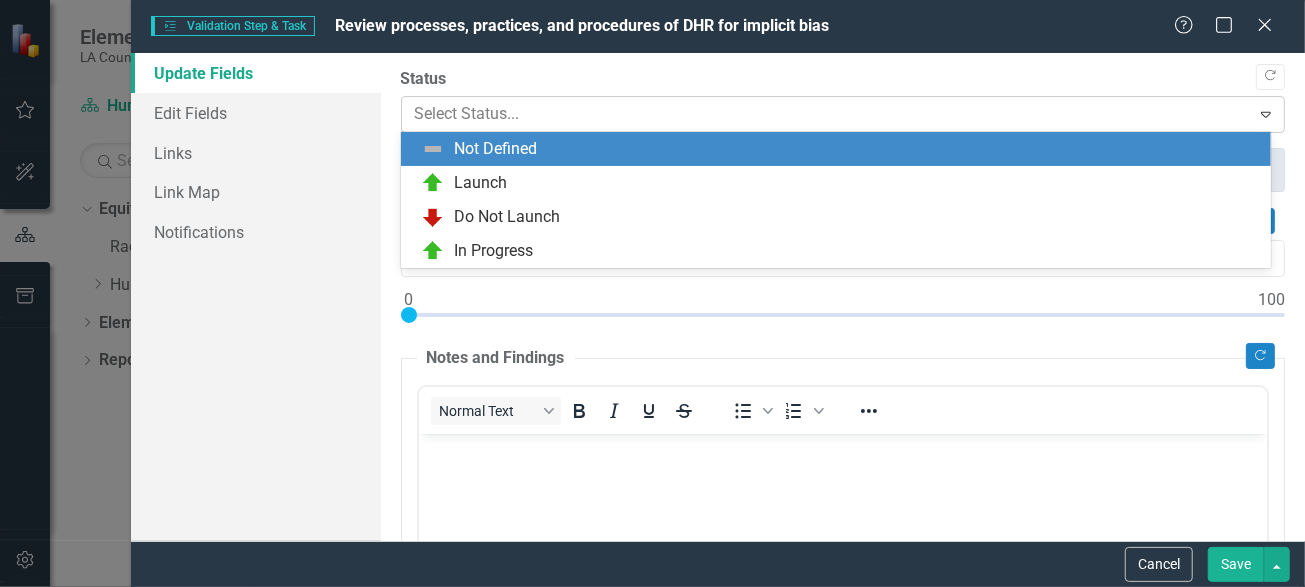 click at bounding box center [826, 114] 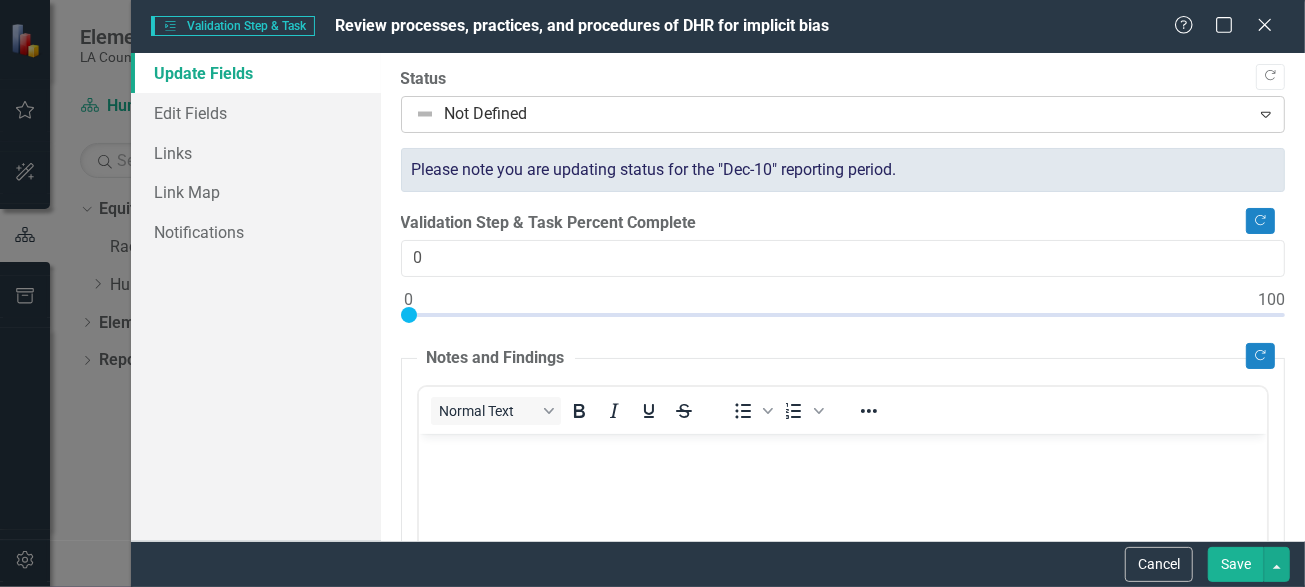 click at bounding box center (826, 114) 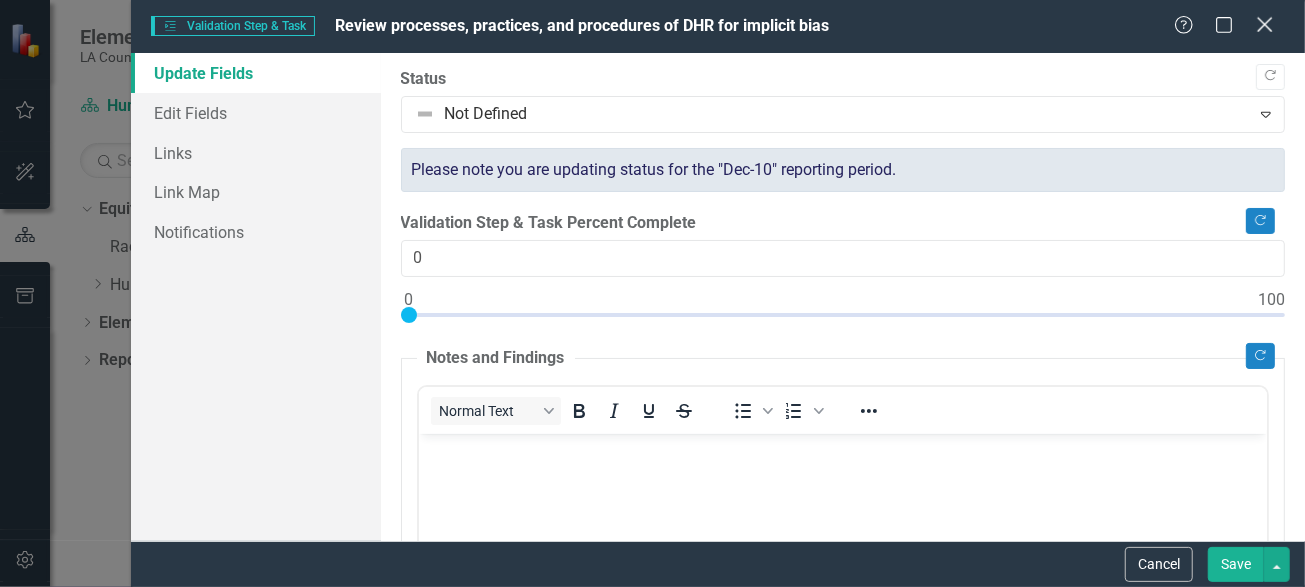 click on "Close" 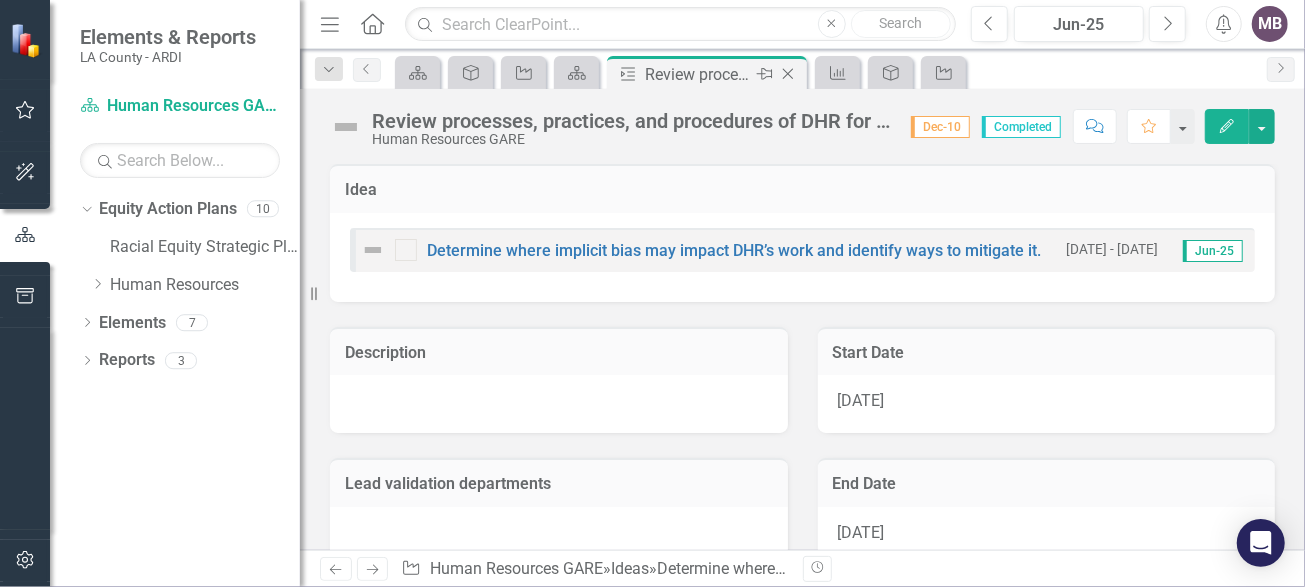 click on "Review processes, practices, and procedures of DHR for implicit bias" at bounding box center [698, 74] 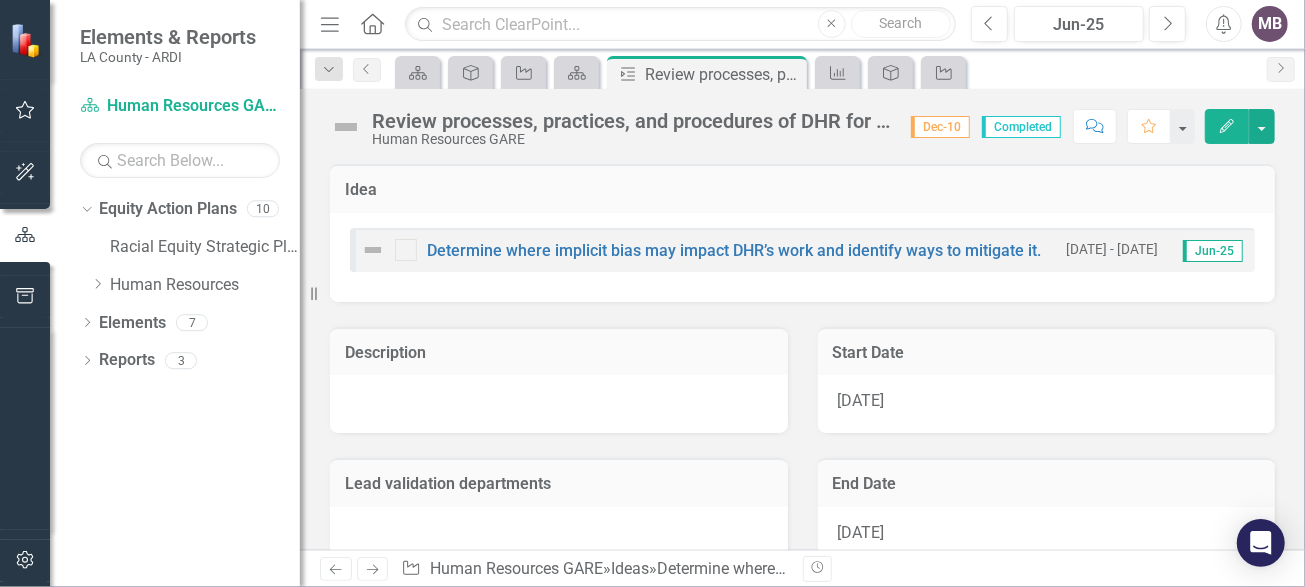 click on "Review processes, practices, and procedures of DHR for implicit bias" at bounding box center [631, 121] 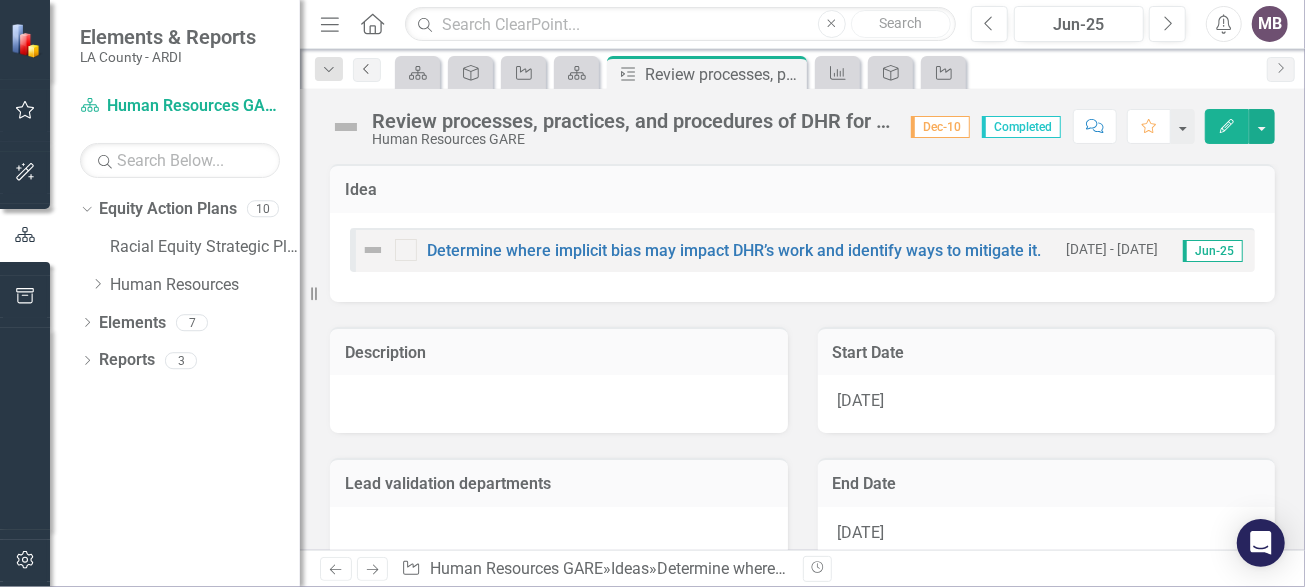 click on "Previous" 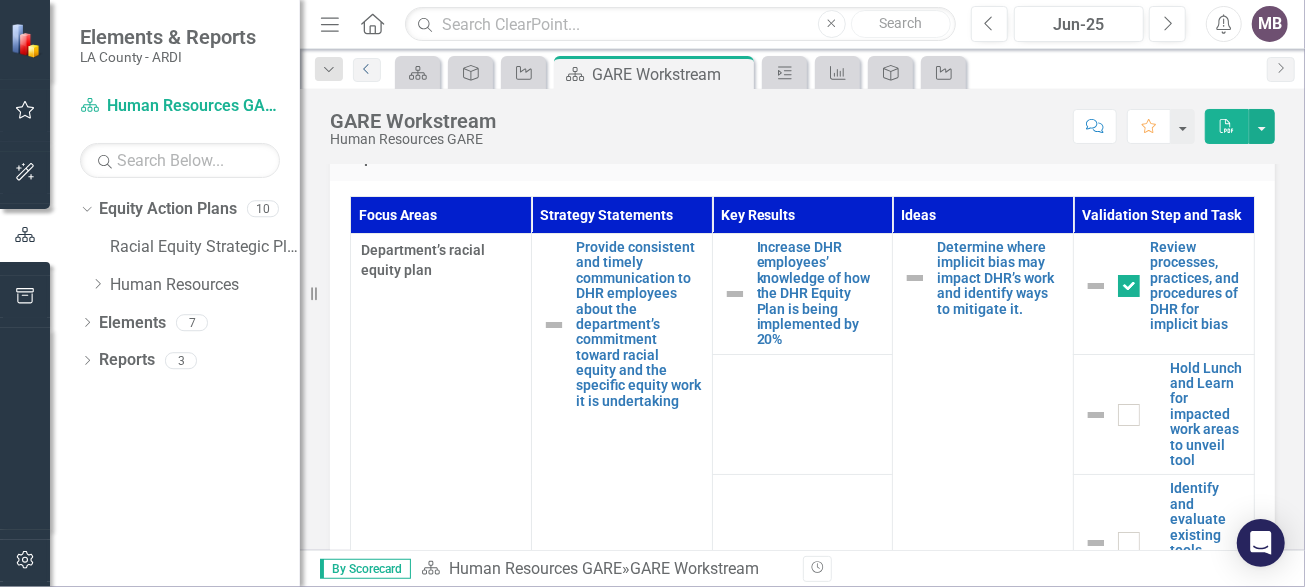 scroll, scrollTop: 800, scrollLeft: 0, axis: vertical 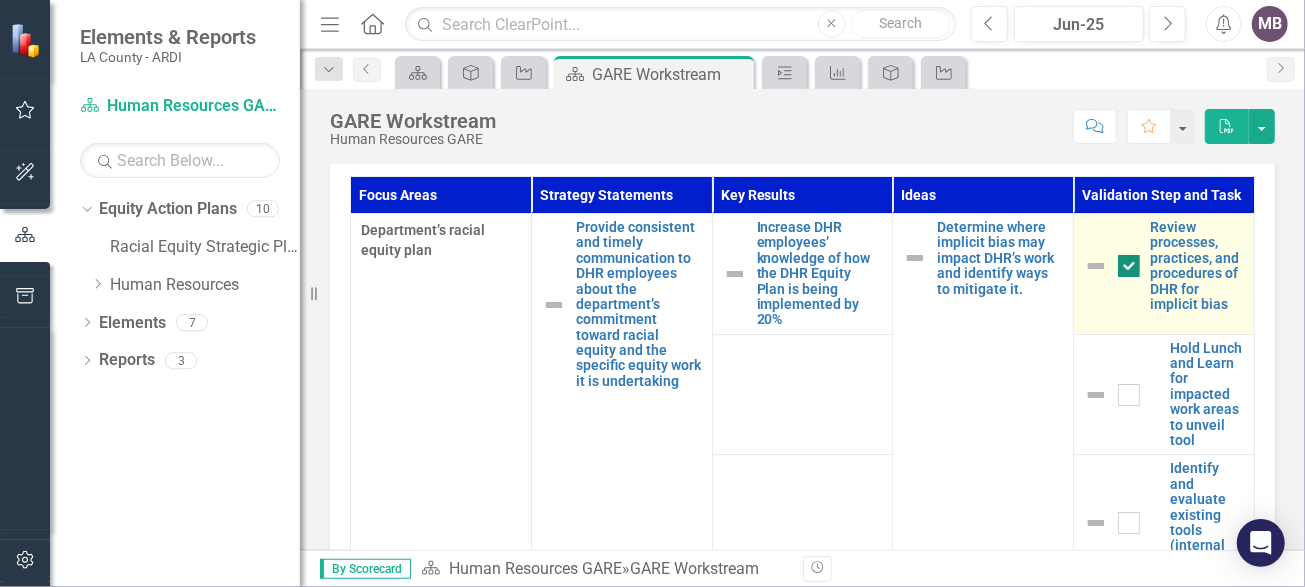 click at bounding box center [1129, 266] 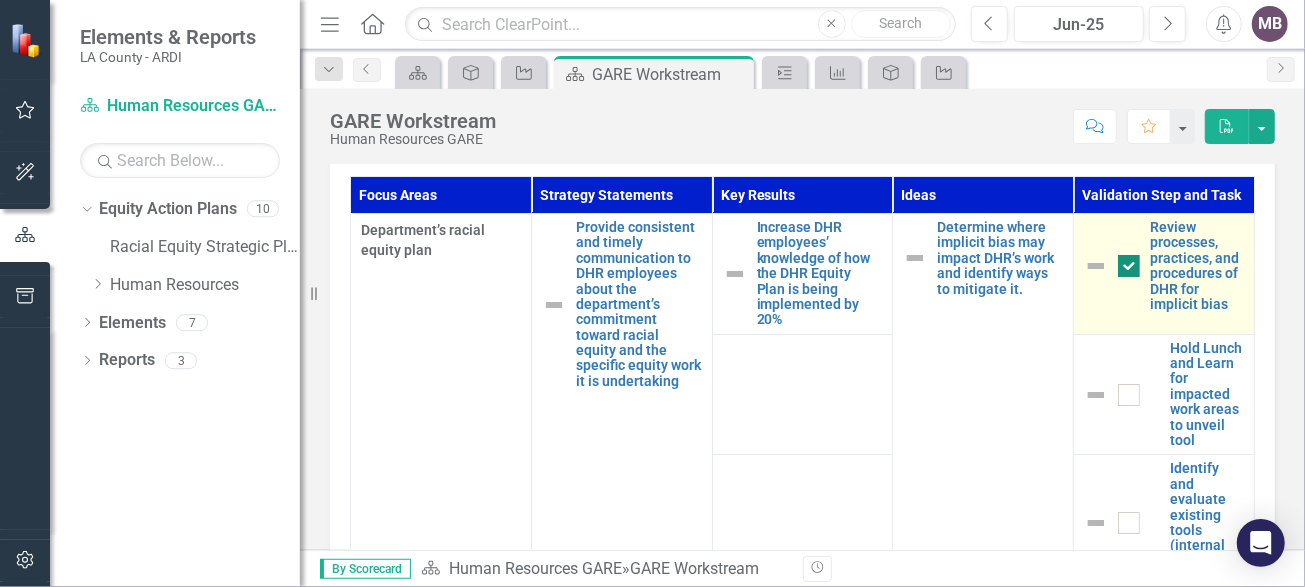 checkbox on "false" 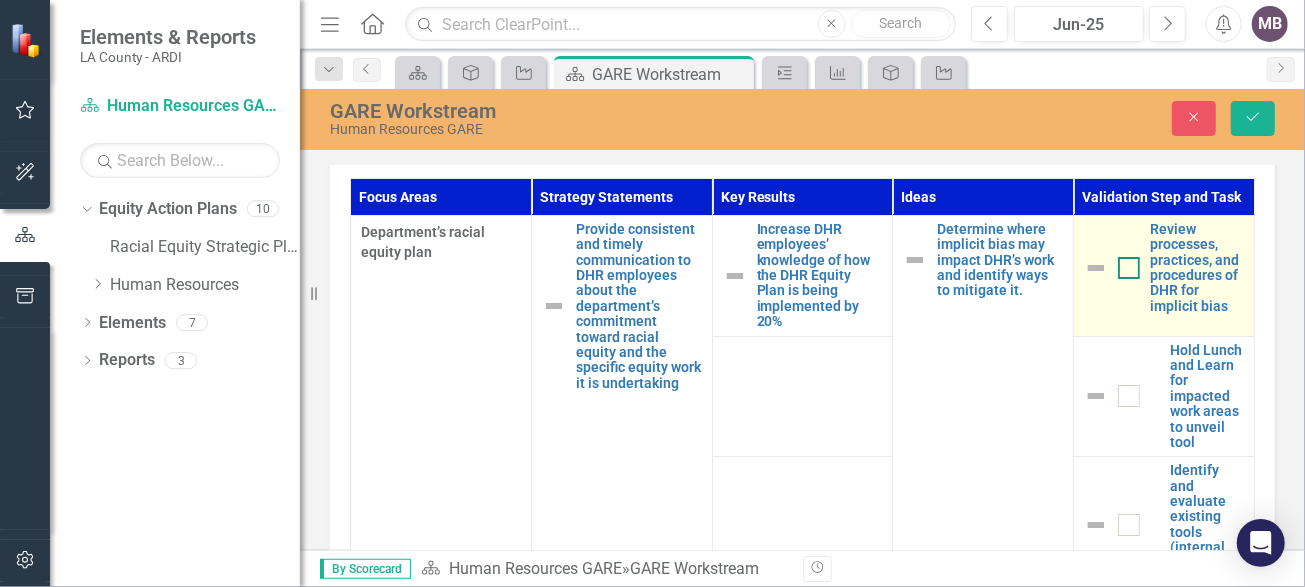 click at bounding box center [1129, 268] 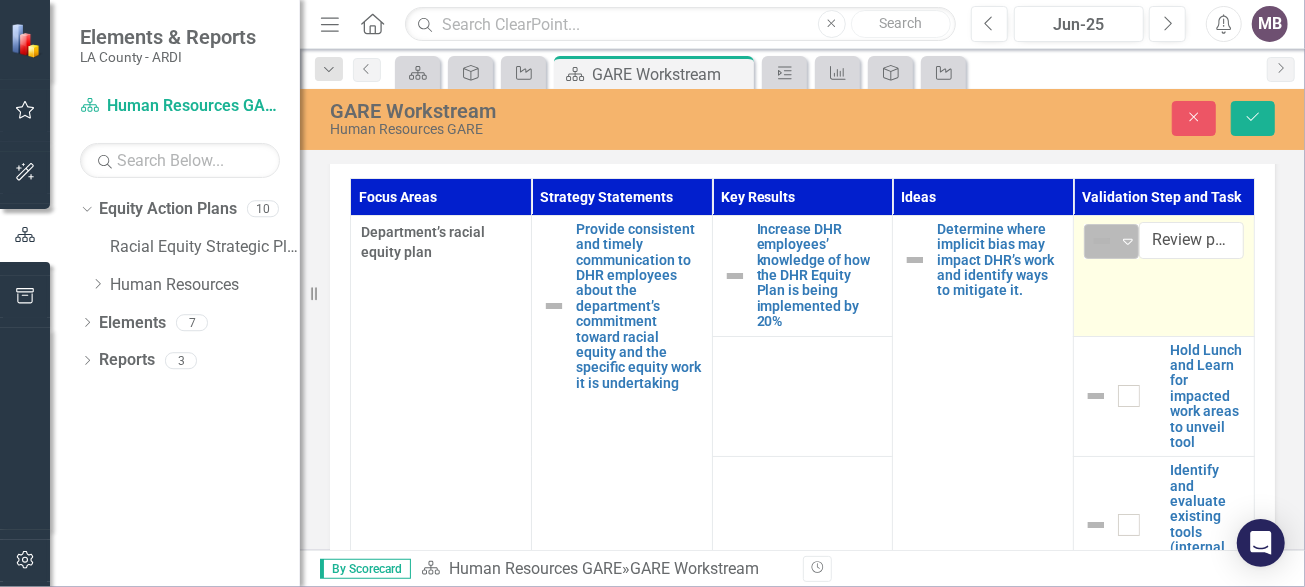 click on "Expand" 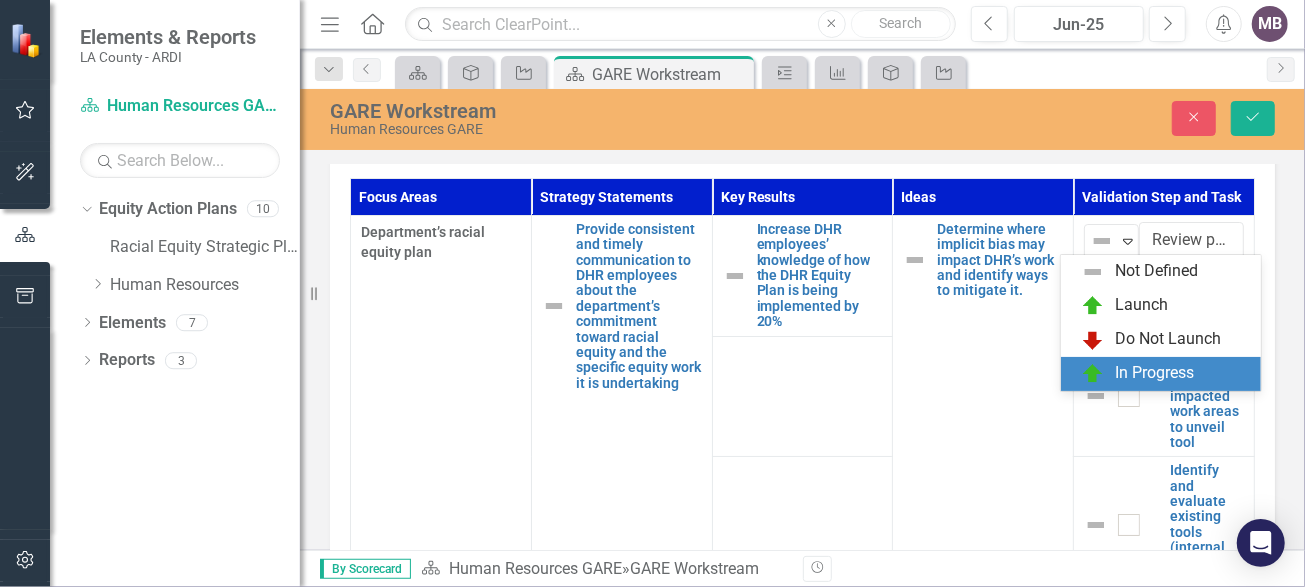 click on "In Progress" at bounding box center [1154, 373] 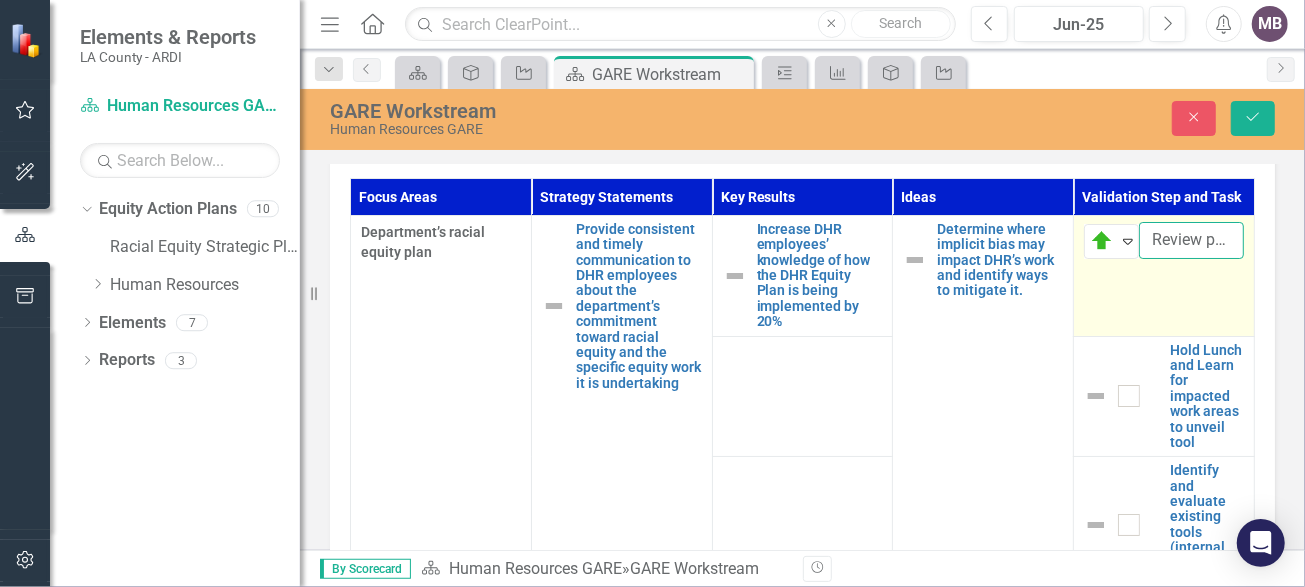 click on "Review processes, practices, and procedures of DHR for implicit bias" at bounding box center [1191, 240] 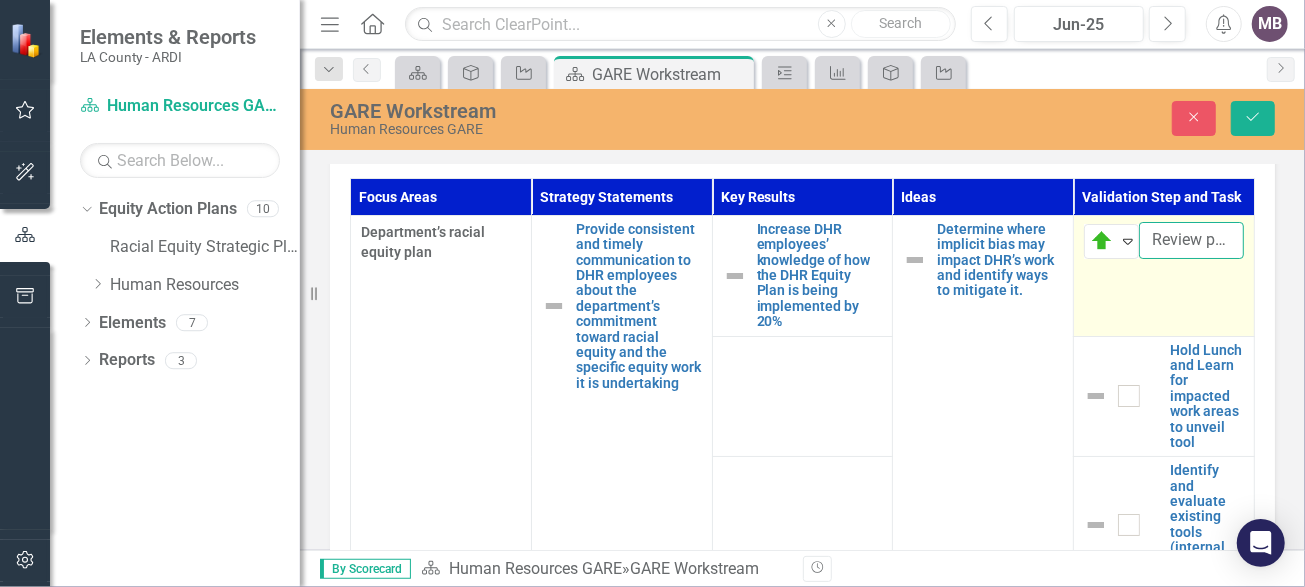 click on "Review processes, practices, and procedures of DHR for implicit bias" at bounding box center (1191, 240) 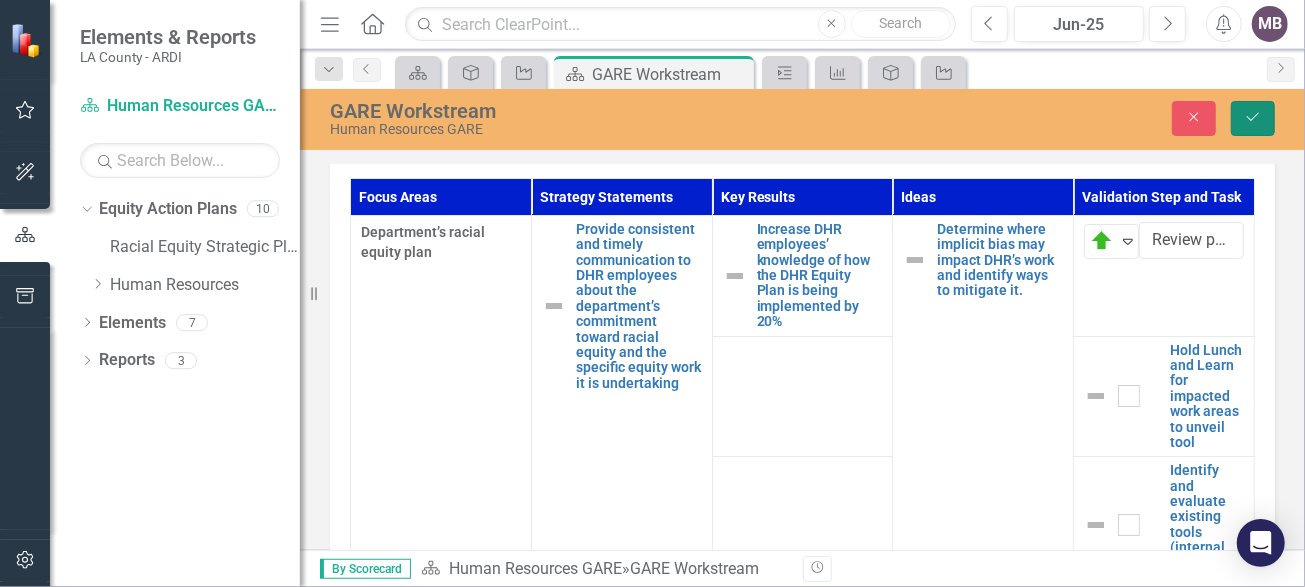 click on "Save" 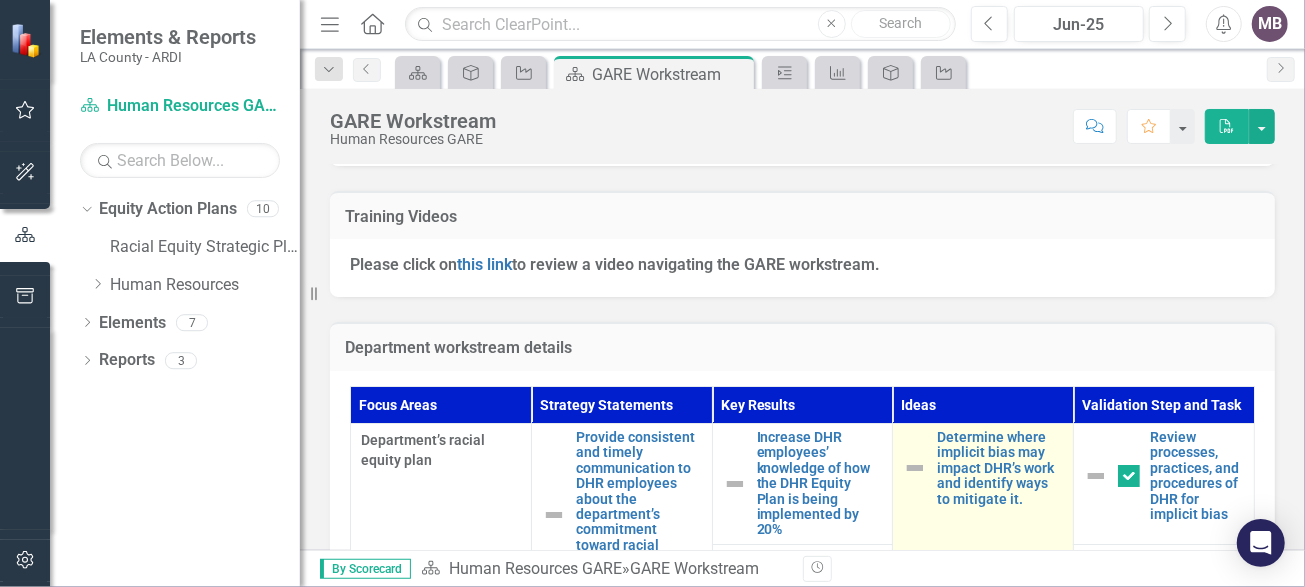 scroll, scrollTop: 600, scrollLeft: 0, axis: vertical 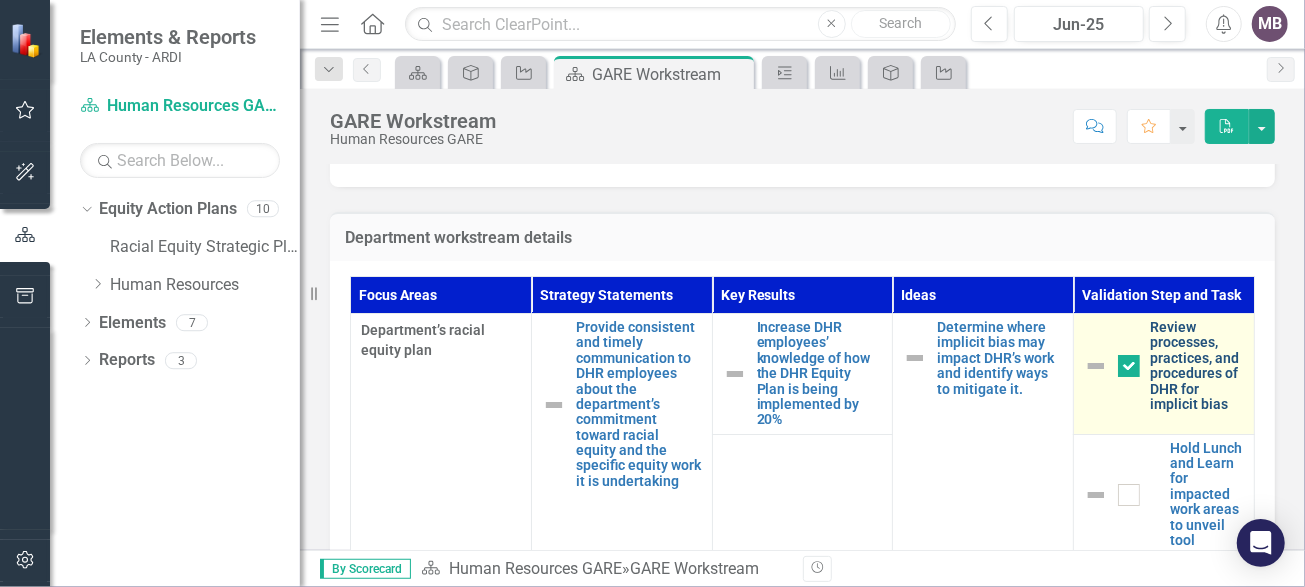 click on "Review processes, practices, and procedures of DHR for implicit bias" at bounding box center (1197, 366) 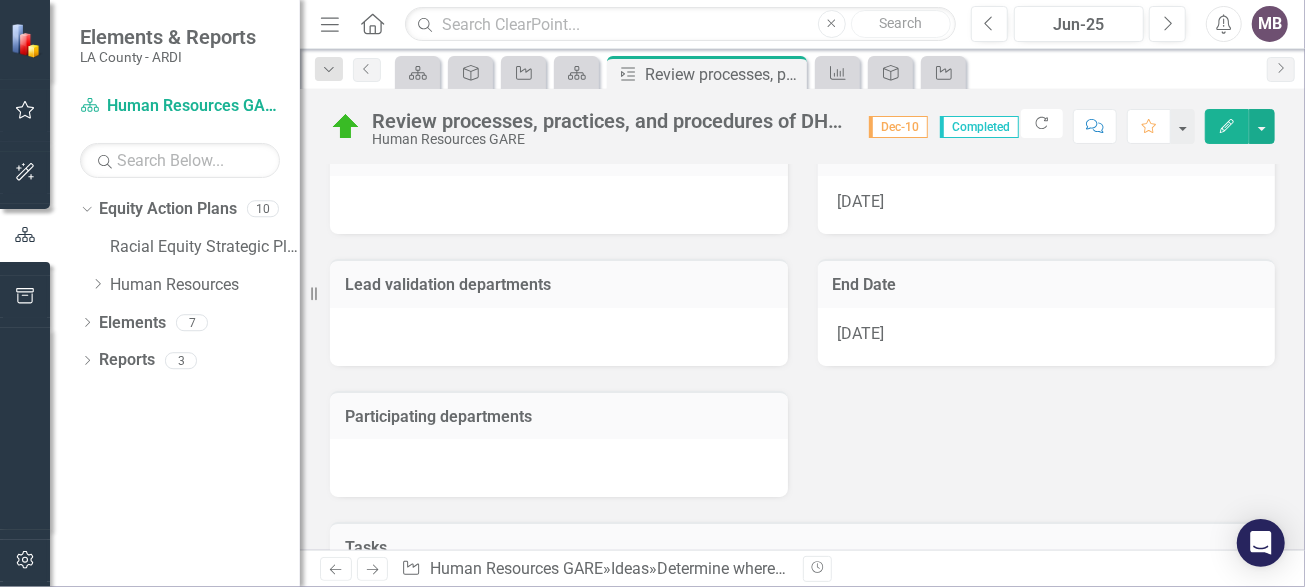 scroll, scrollTop: 200, scrollLeft: 0, axis: vertical 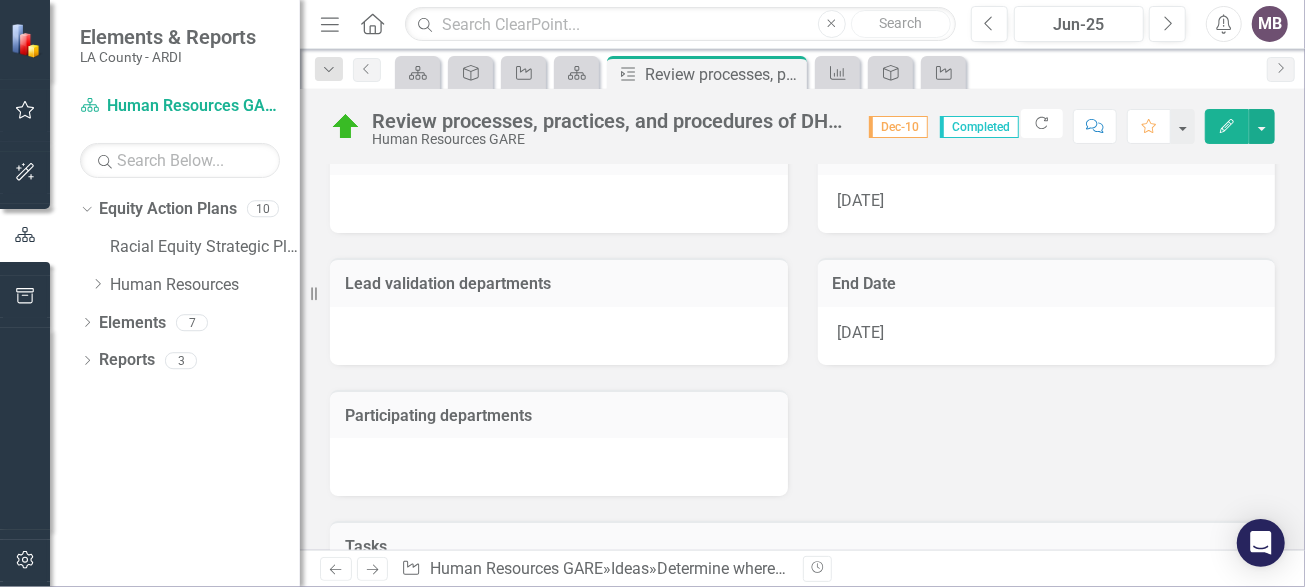 click on "Edit" at bounding box center [1227, 126] 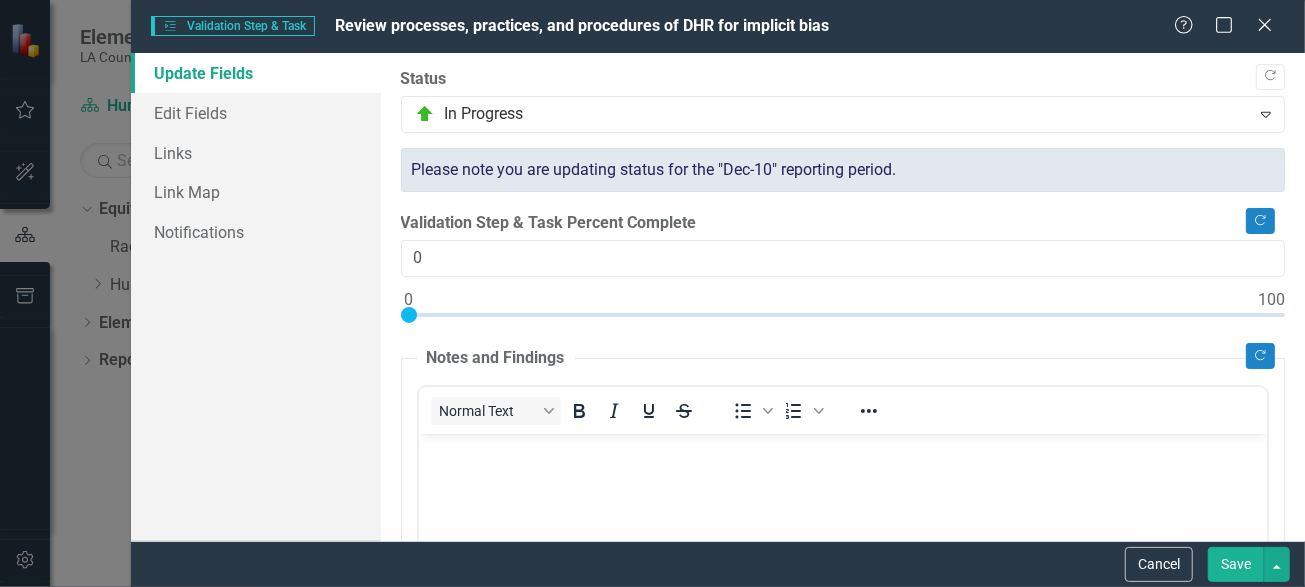 scroll, scrollTop: 0, scrollLeft: 0, axis: both 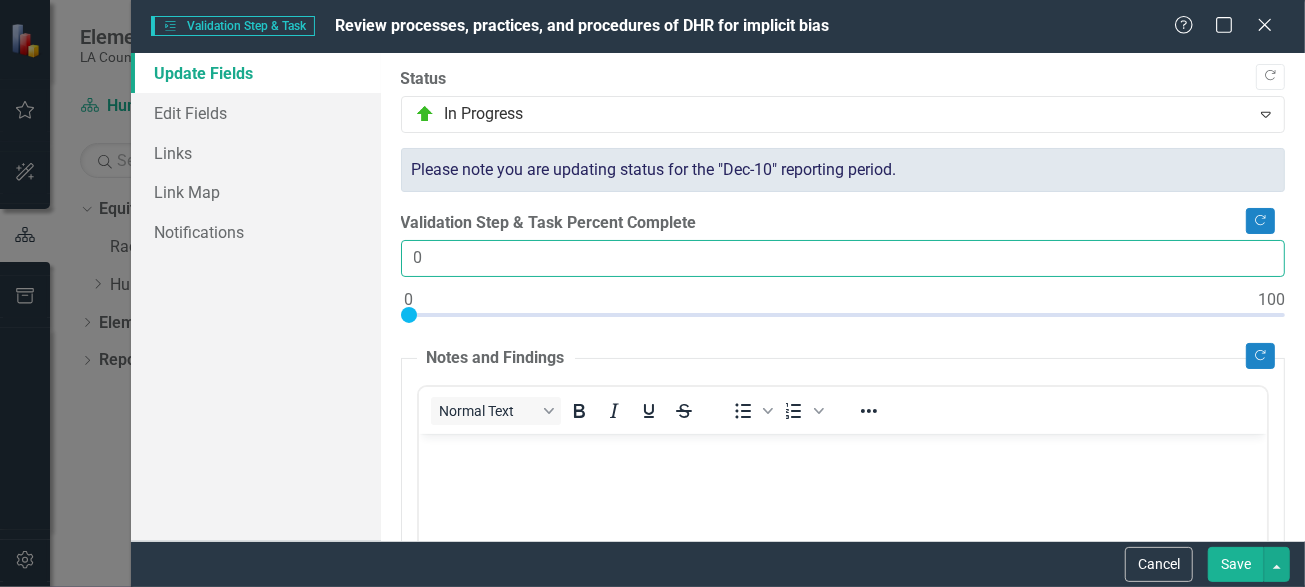 click on "0" at bounding box center (843, 258) 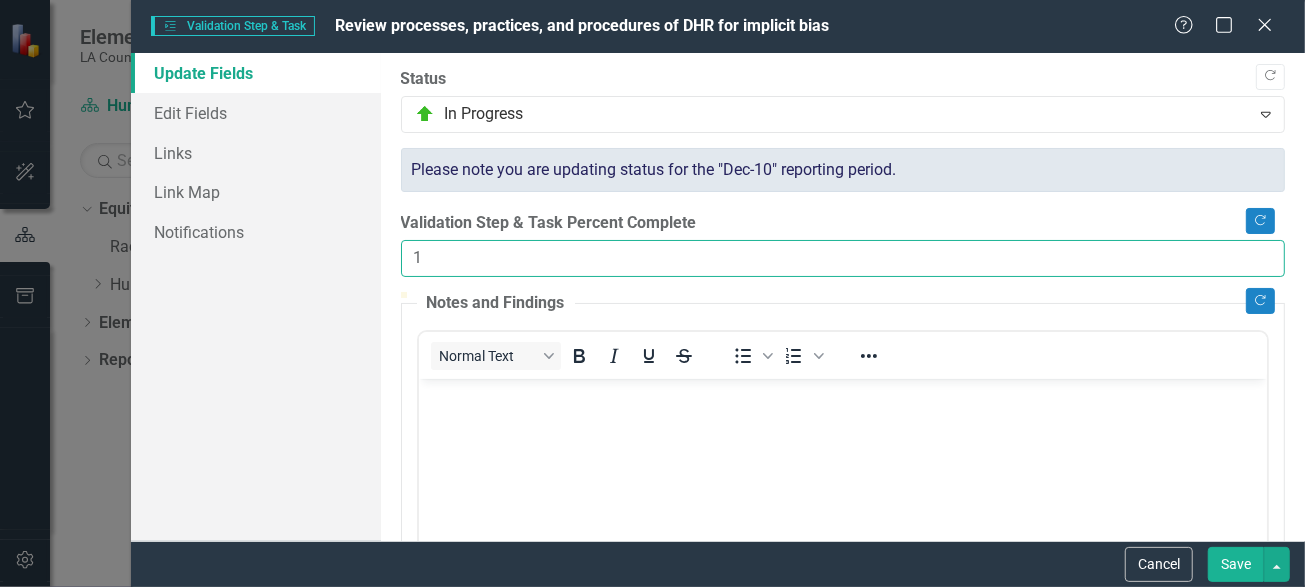 click on "1" at bounding box center [843, 258] 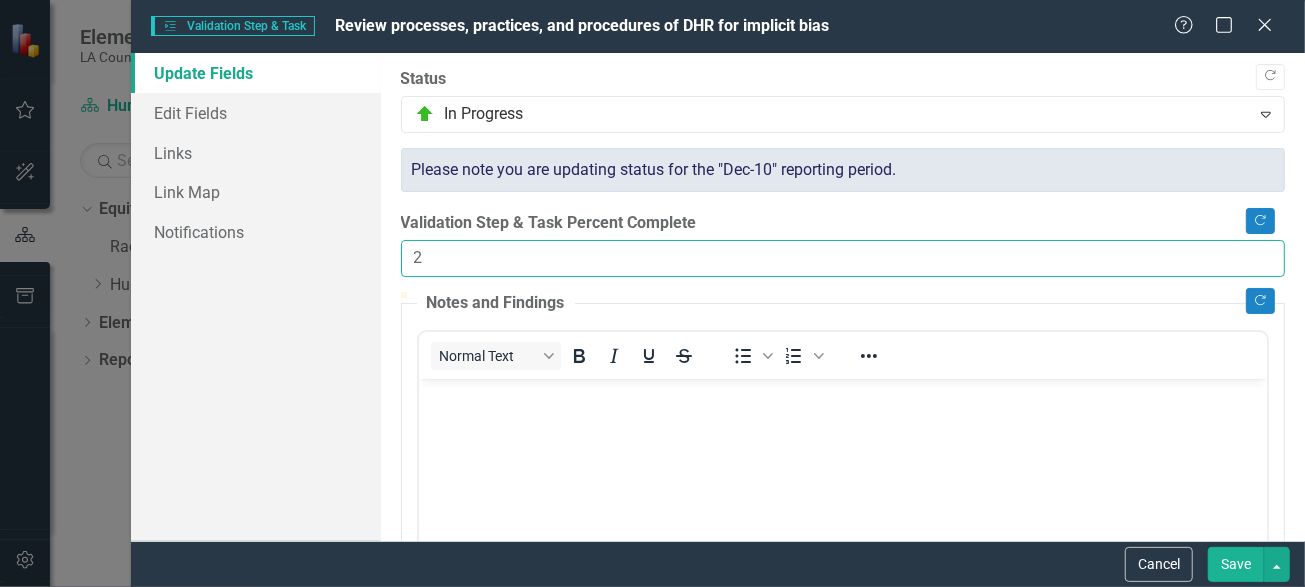 click on "2" at bounding box center [843, 258] 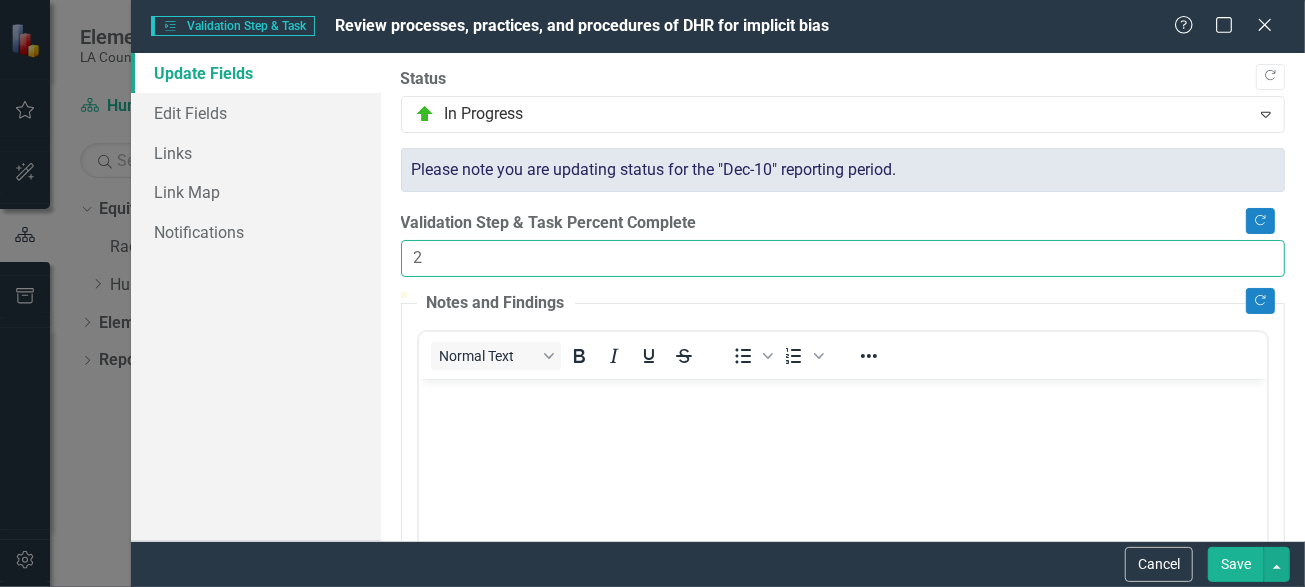 drag, startPoint x: 431, startPoint y: 262, endPoint x: 379, endPoint y: 252, distance: 52.95281 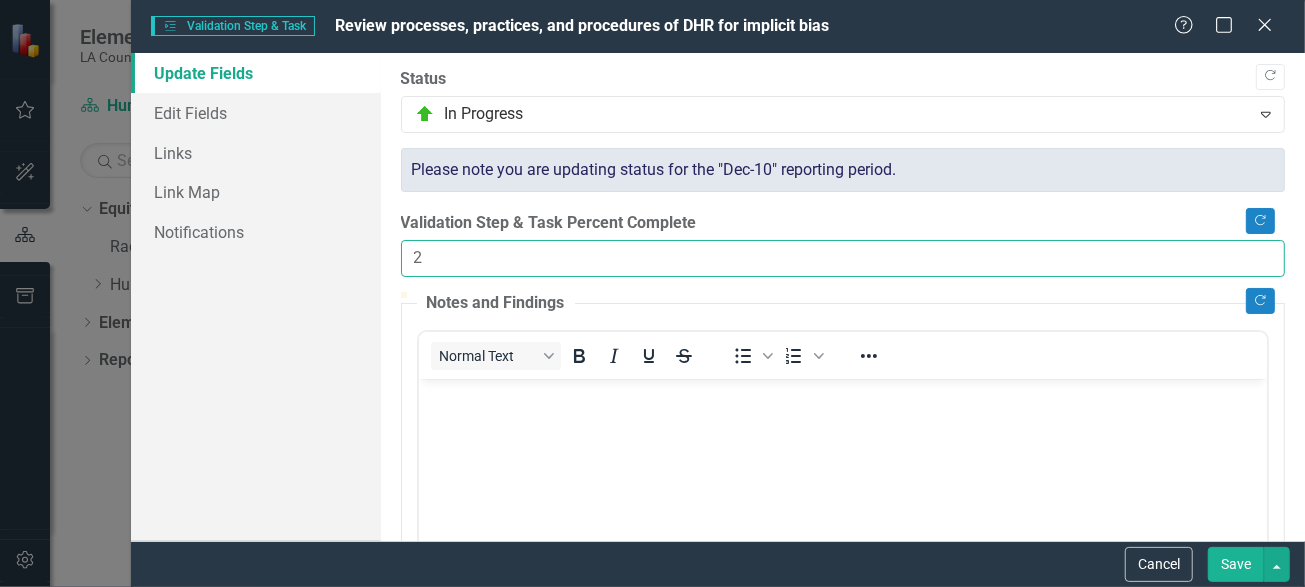 click on "Update Fields Edit Fields Links Link Map Notifications "Update" fields in ClearPoint are the fields that change from reporting period to reporting period. For example, the element status would vary from period to period.   Learn more in the ClearPoint Support Center. Close Help Copy Forward Status In Progress Expand Please note you are updating status for the "Dec-10" reporting period. Copy Forward Validation Step & Task Percent Complete 2 Copy Forward Notes and Findings Normal Text To open the popup, press Shift+Enter To open the popup, press Shift+Enter Switch to old editor Copy Forward Validation Step & Task Recommendations Normal Text To open the popup, press Shift+Enter To open the popup, press Shift+Enter Switch to old editor" at bounding box center (718, 297) 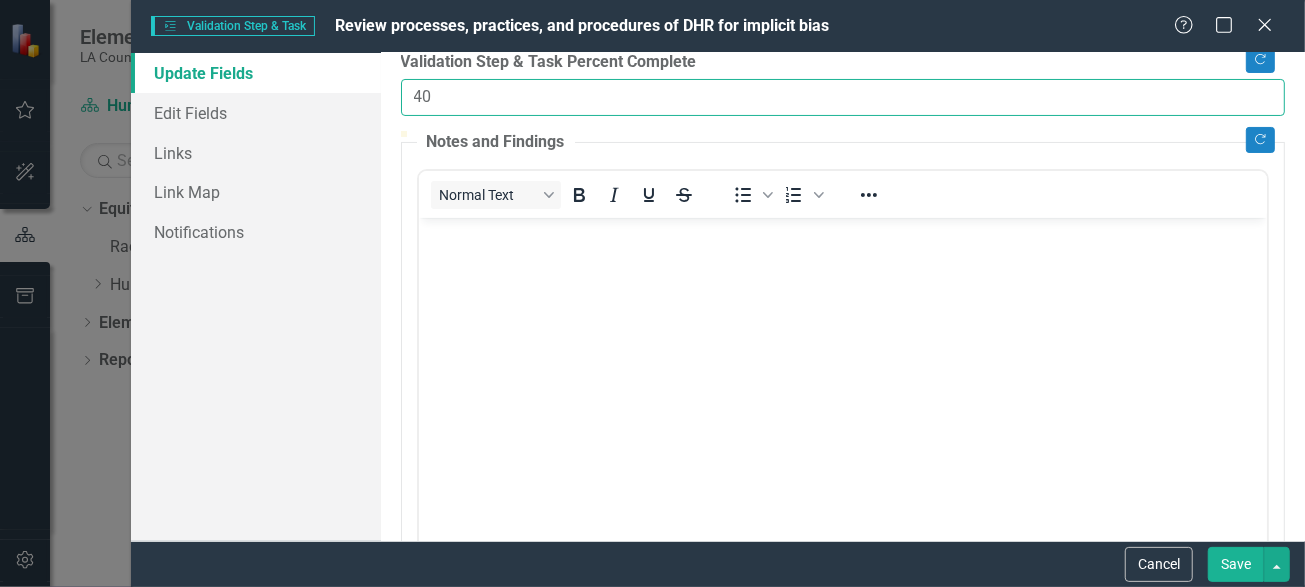 scroll, scrollTop: 200, scrollLeft: 0, axis: vertical 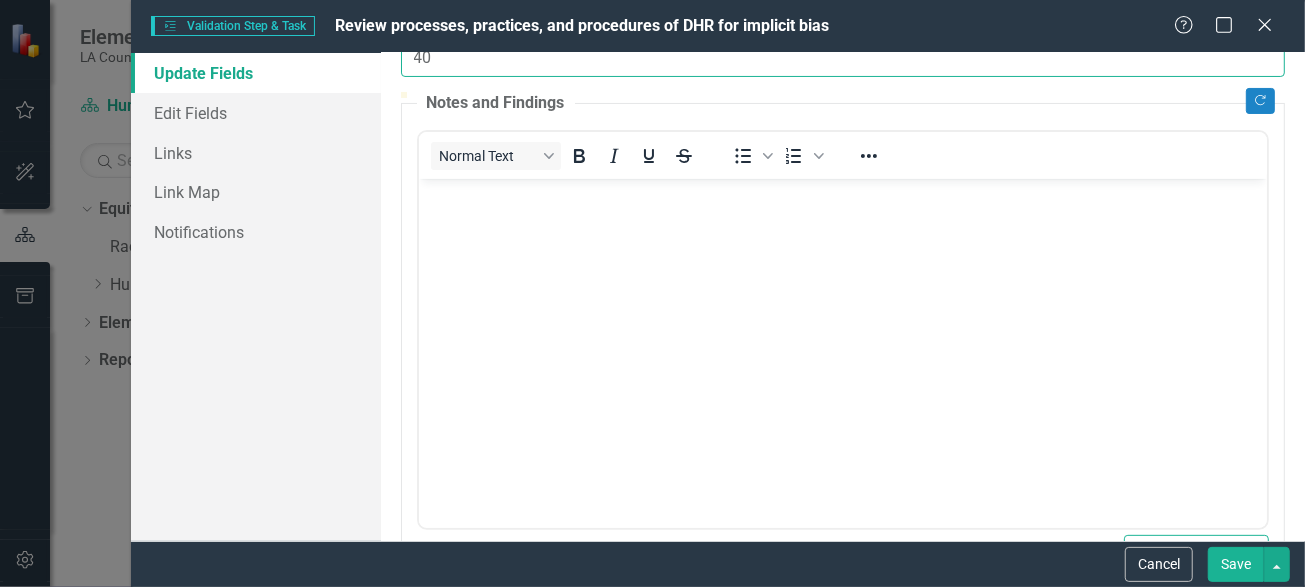 type on "40" 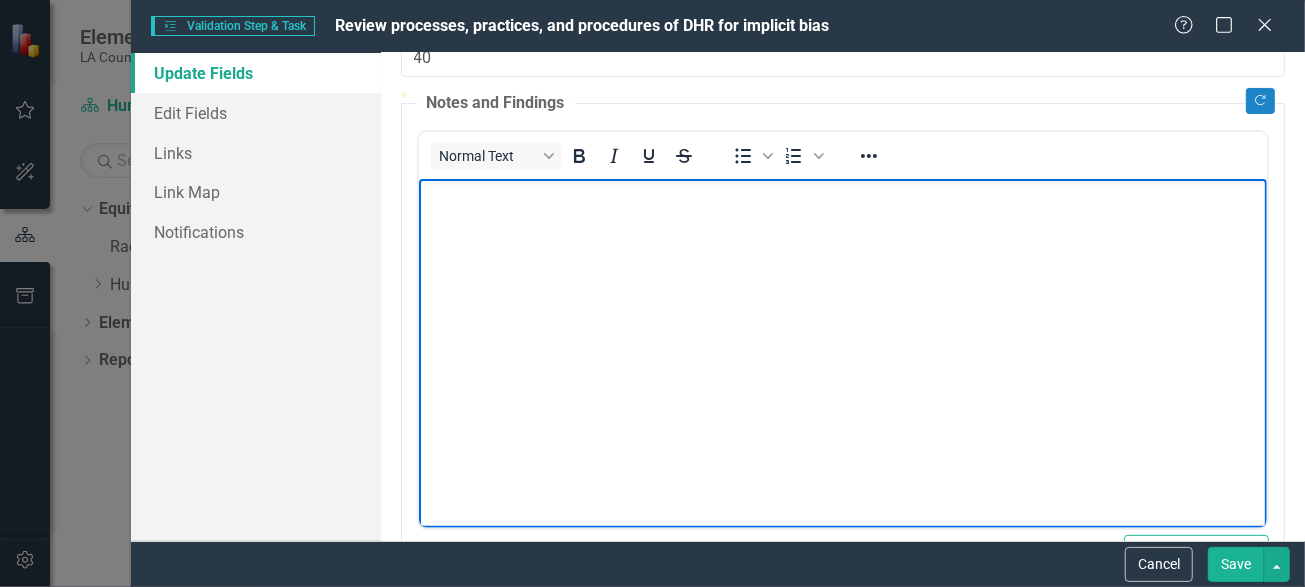 click at bounding box center (842, 328) 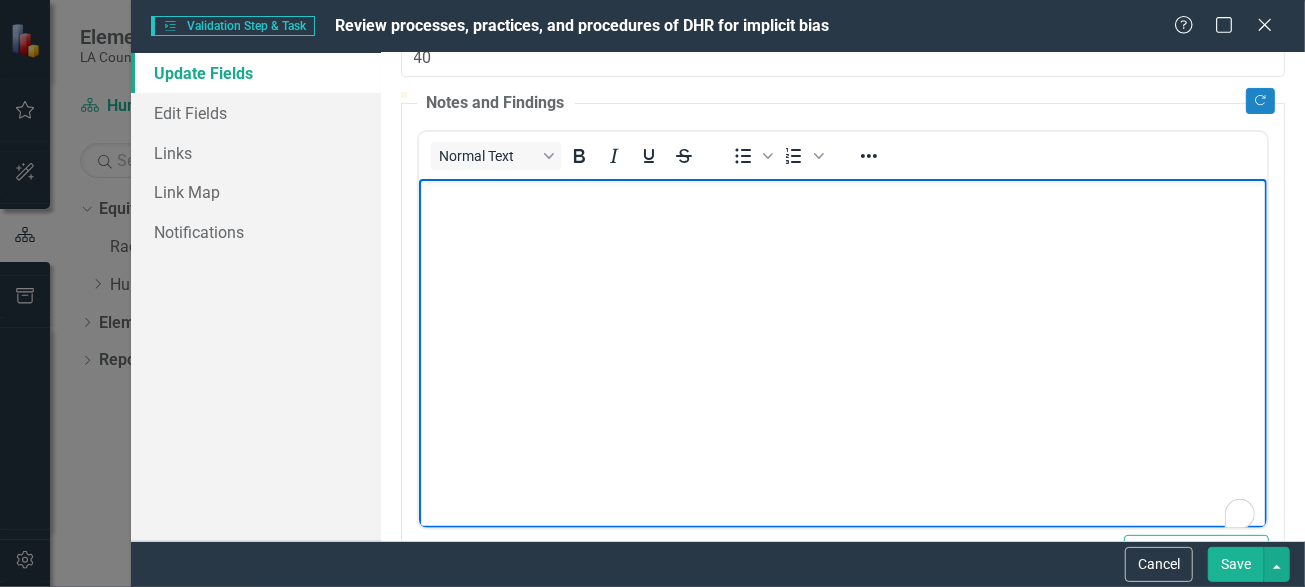 click at bounding box center [842, 328] 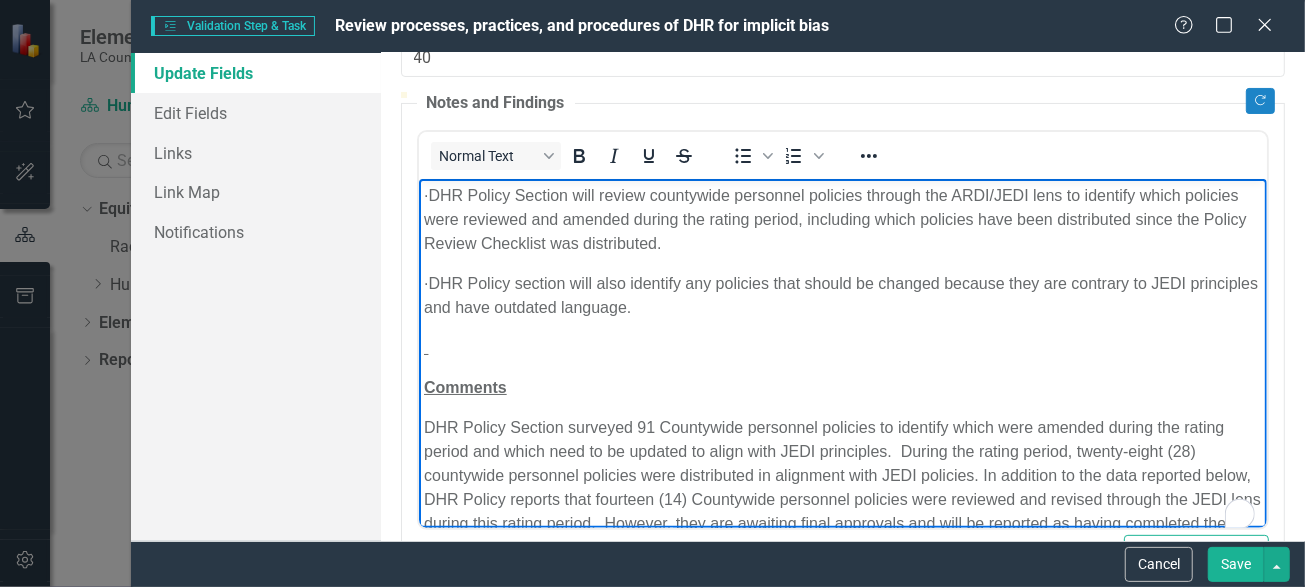 scroll, scrollTop: 51, scrollLeft: 0, axis: vertical 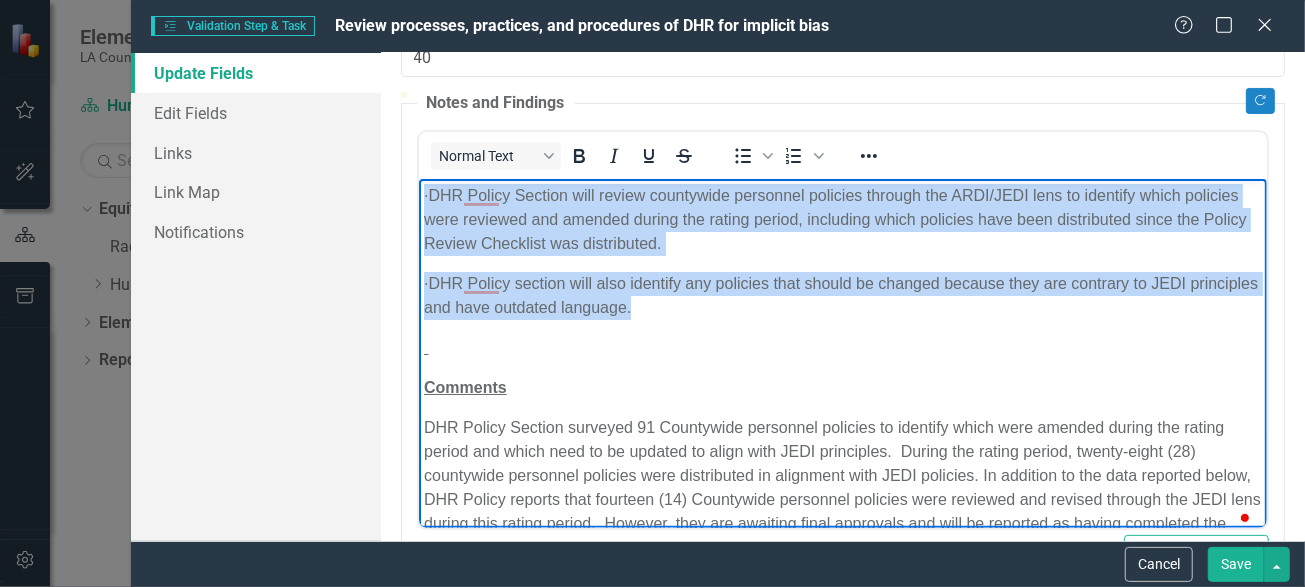 drag, startPoint x: 704, startPoint y: 312, endPoint x: 409, endPoint y: 173, distance: 326.10733 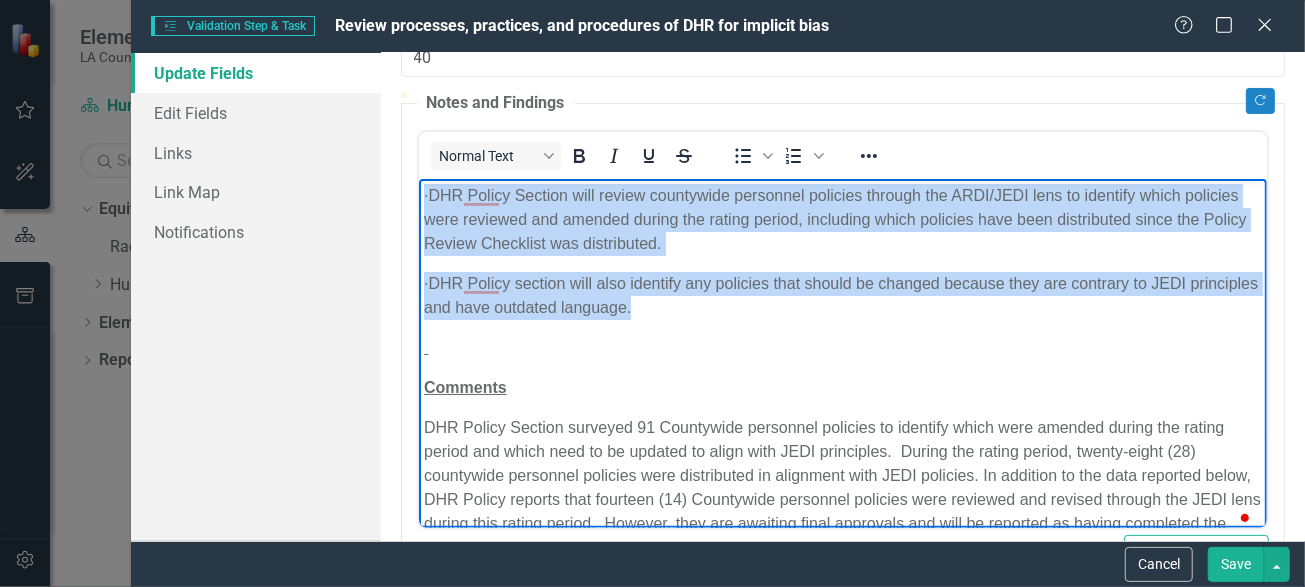 click on "·         DHR Policy Section will review countywide personnel policies through the ARDI/JEDI lens to identify which policies were reviewed and amended during the rating period, including which policies have been distributed since the Policy Review Checklist was distributed. ·         DHR Policy section will also identify any policies that should be changed because they are contrary to JEDI principles and have outdated language.   Comments" at bounding box center [842, 391] 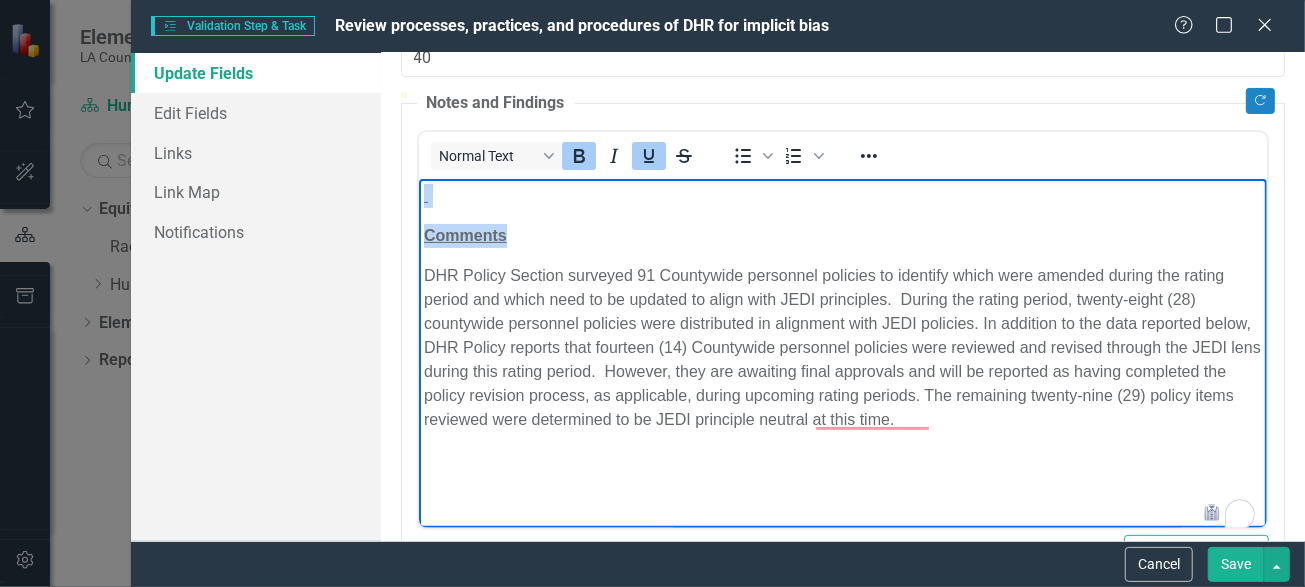 drag, startPoint x: 509, startPoint y: 230, endPoint x: 834, endPoint y: 432, distance: 382.66043 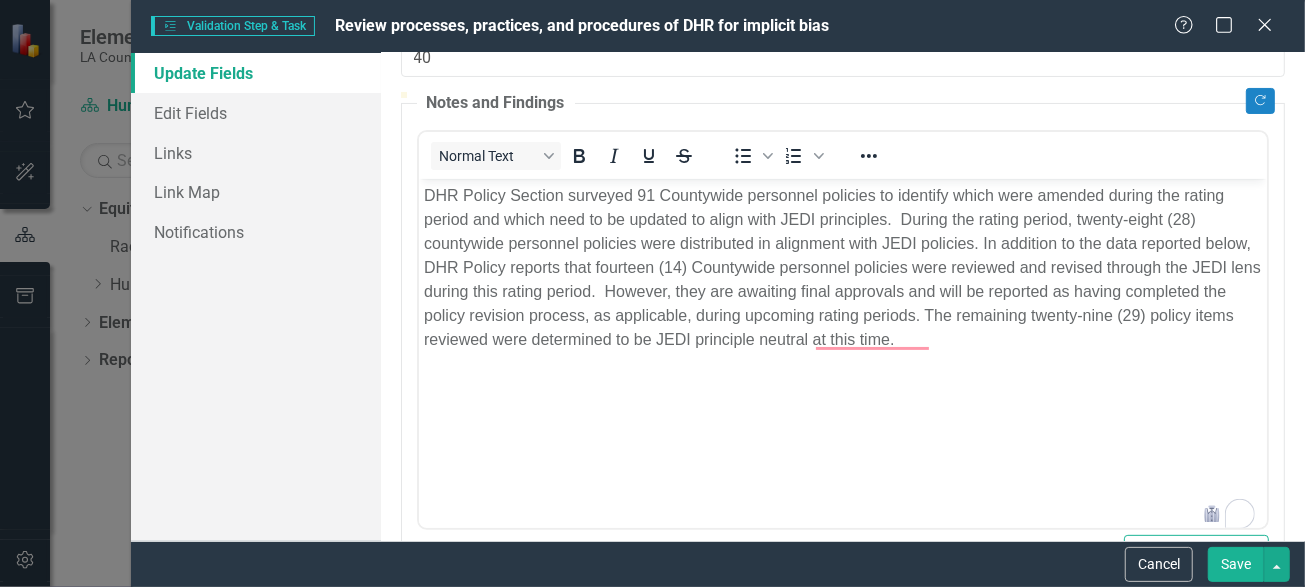 click on "Save" at bounding box center (1236, 564) 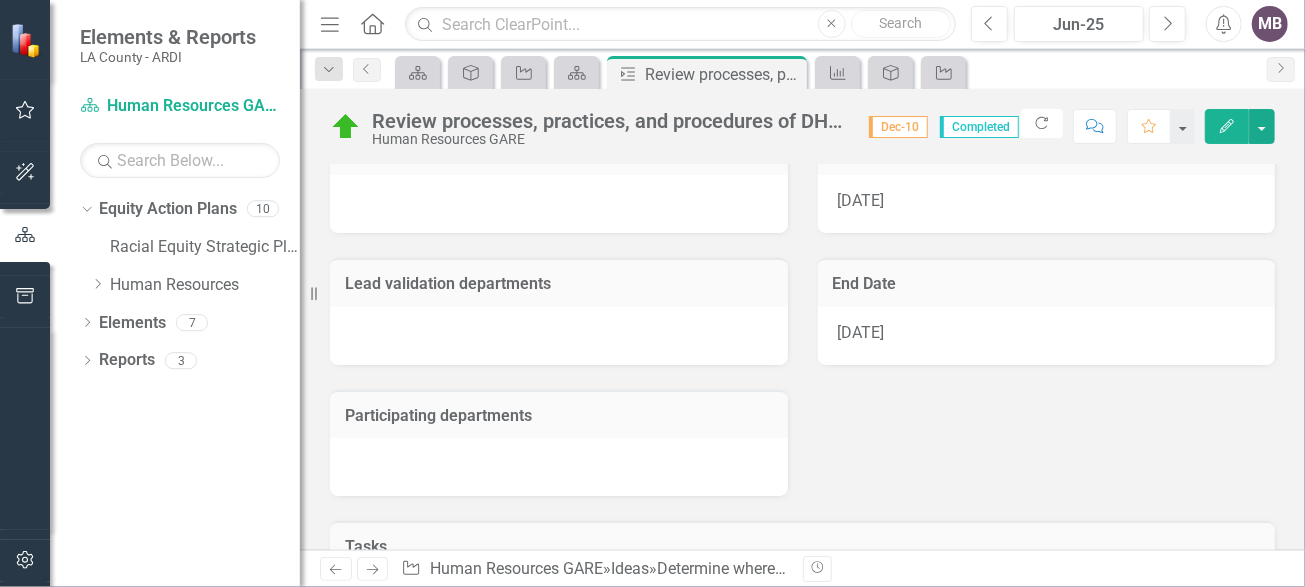click on "Edit" at bounding box center [1227, 126] 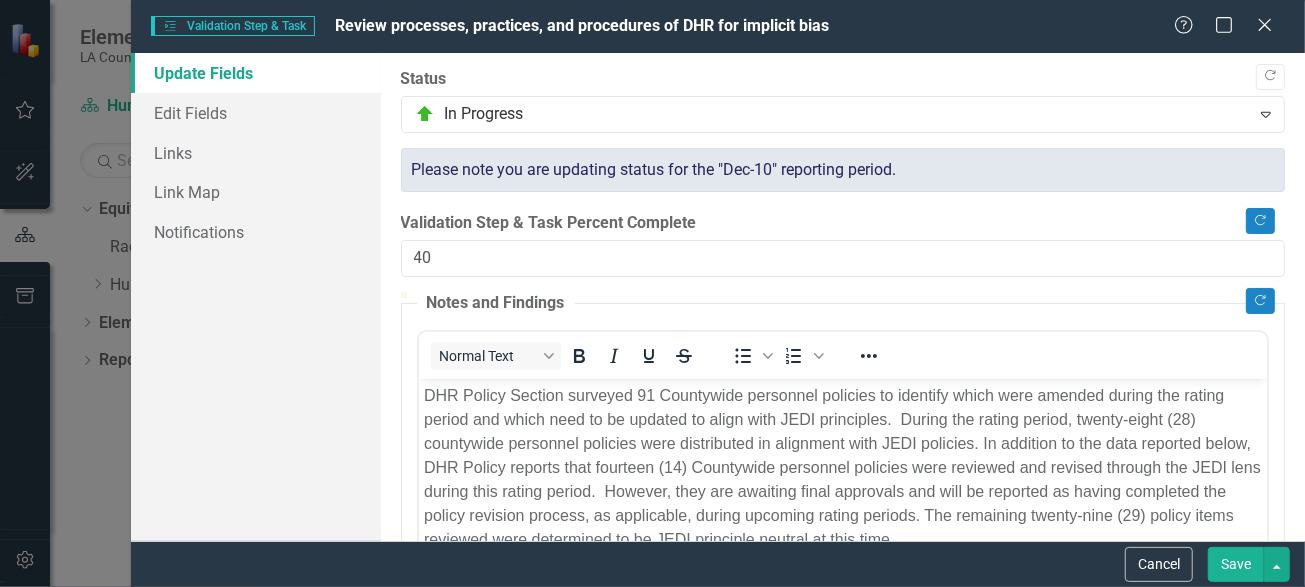 scroll, scrollTop: 0, scrollLeft: 0, axis: both 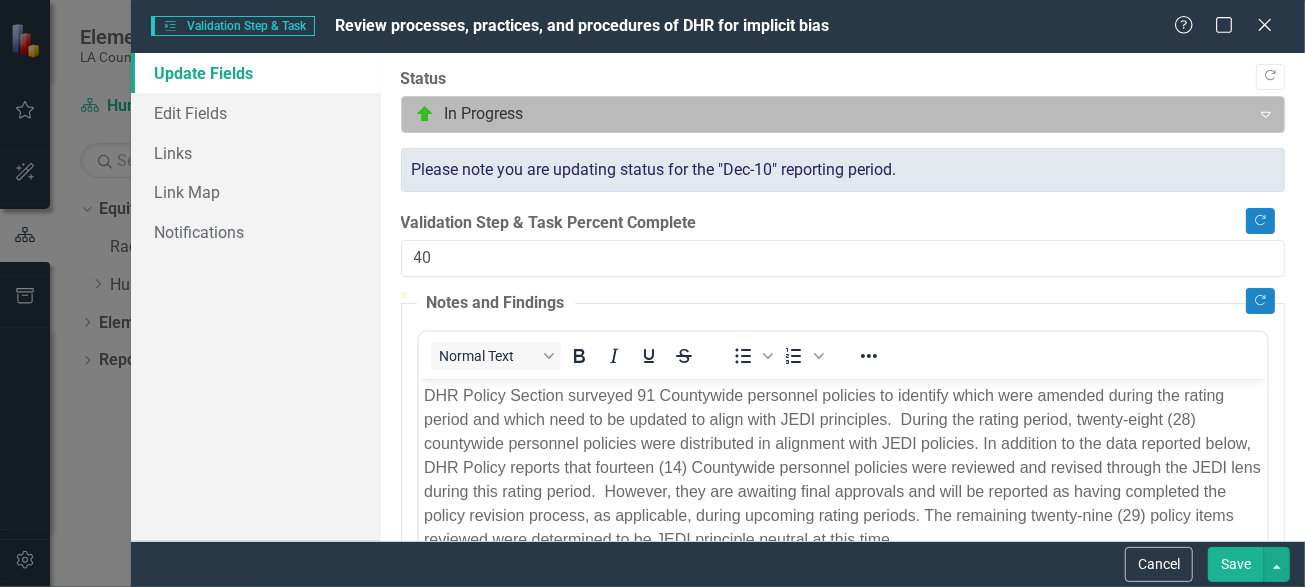 click at bounding box center (826, 114) 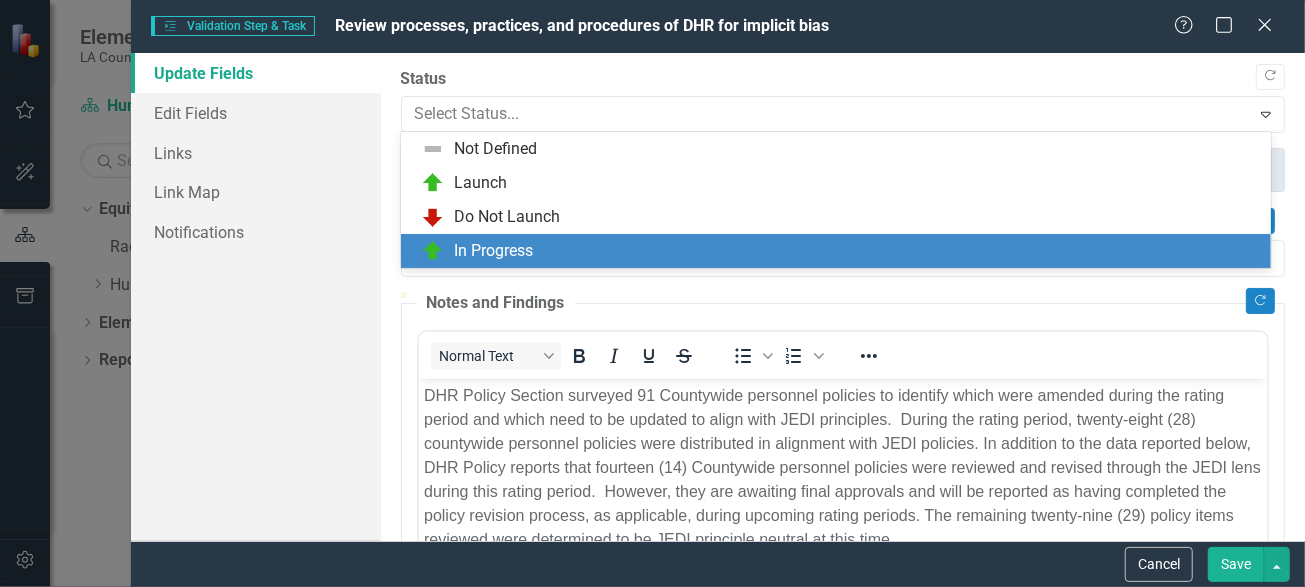 click on "In Progress" at bounding box center [840, 251] 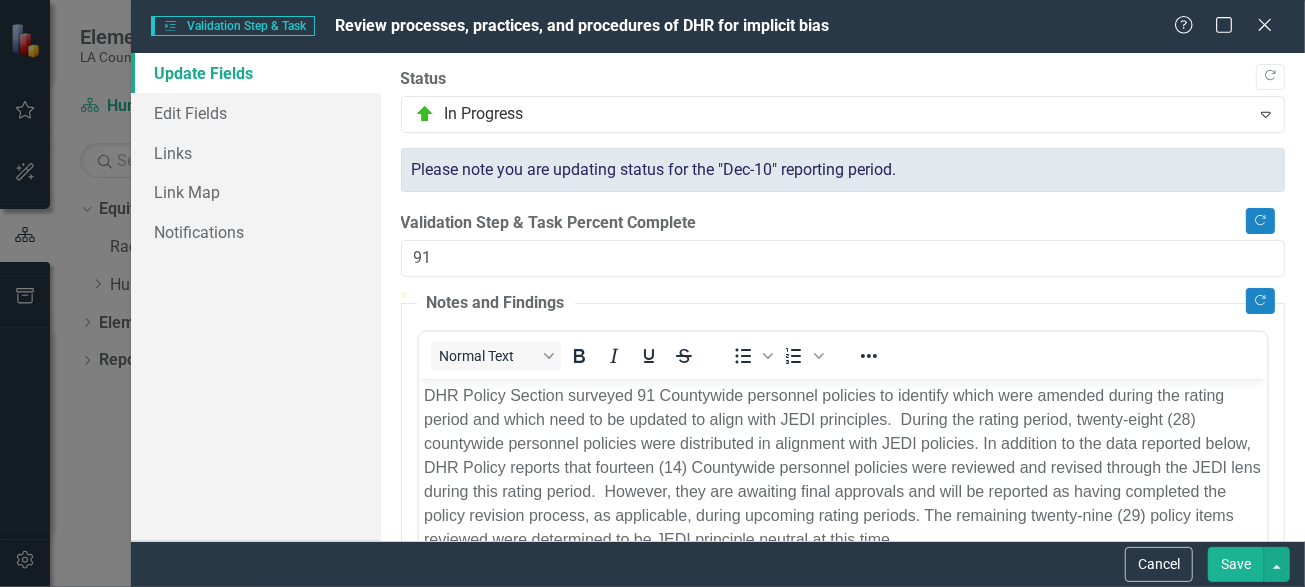 type on "90" 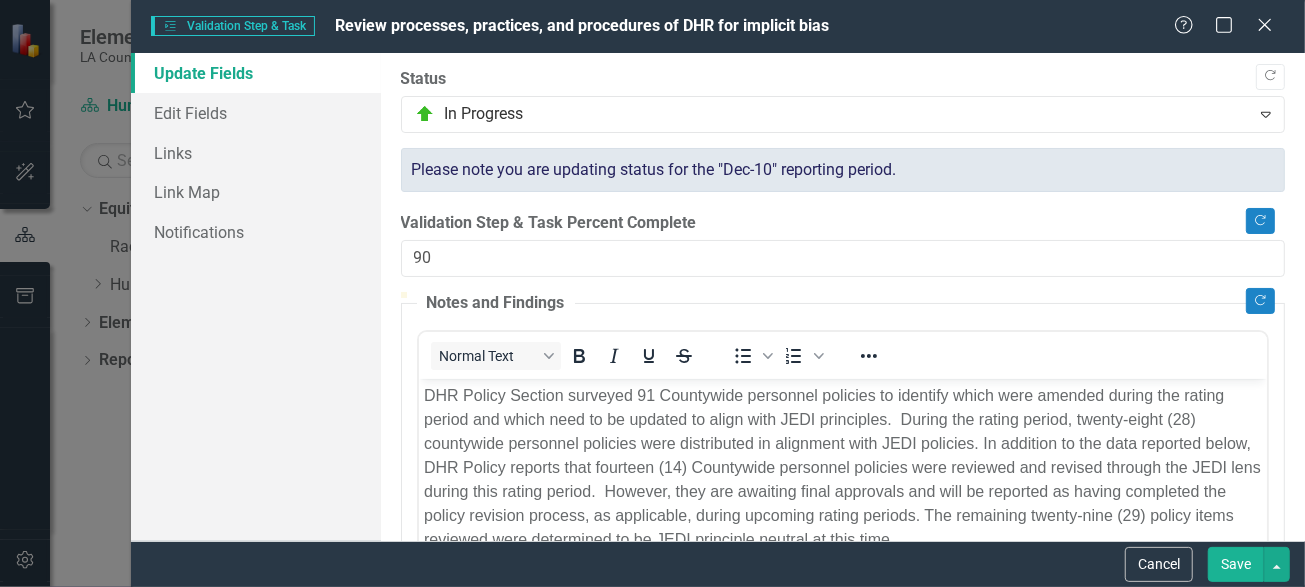 drag, startPoint x: 751, startPoint y: 316, endPoint x: 1180, endPoint y: 345, distance: 429.97906 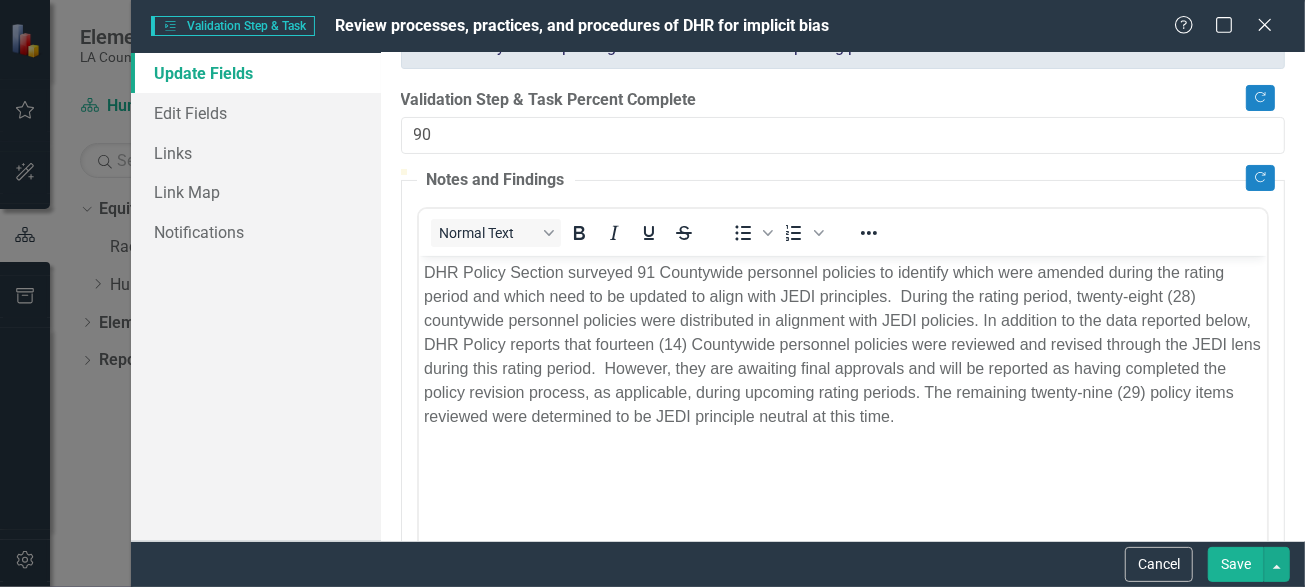 scroll, scrollTop: 0, scrollLeft: 0, axis: both 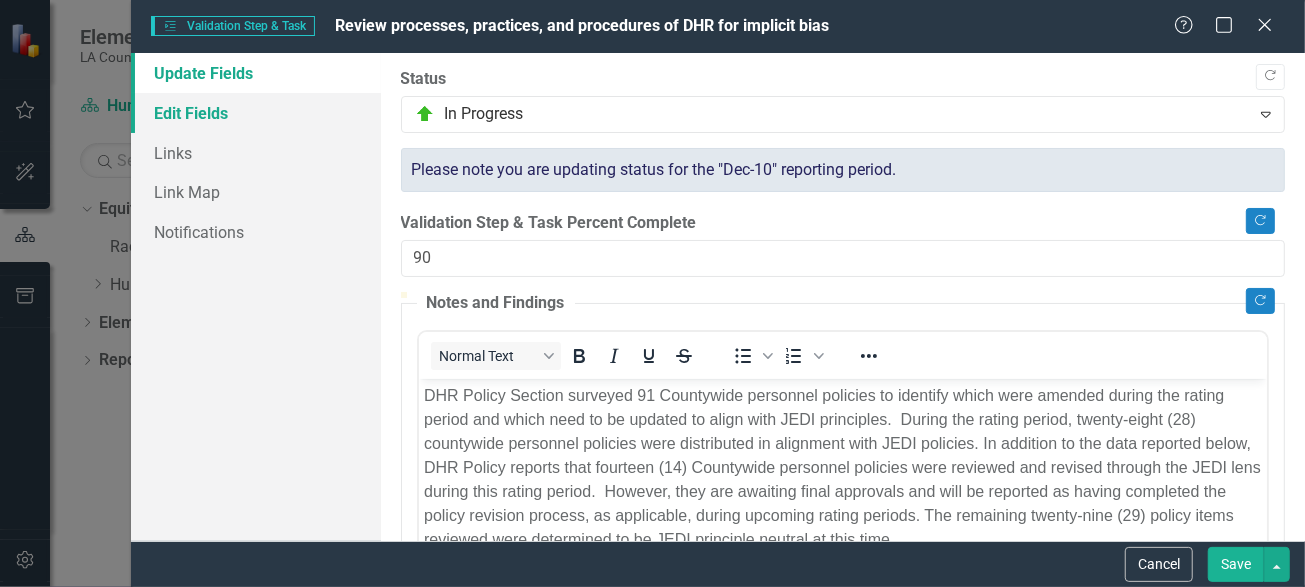 click on "Edit Fields" at bounding box center [256, 113] 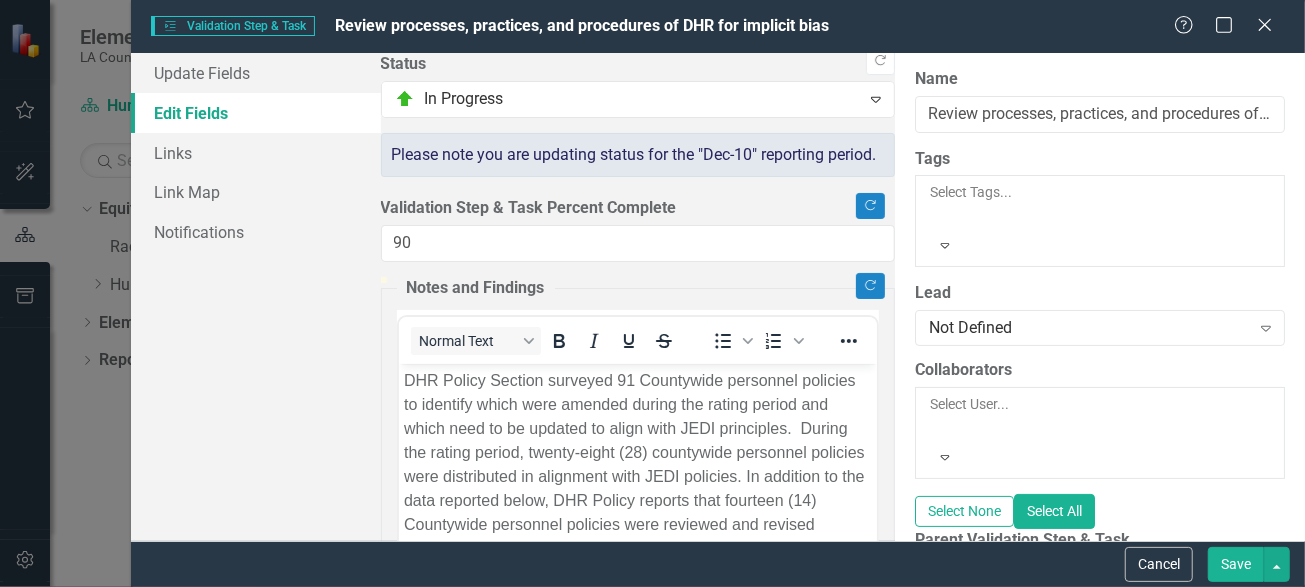 click at bounding box center [931, 216] 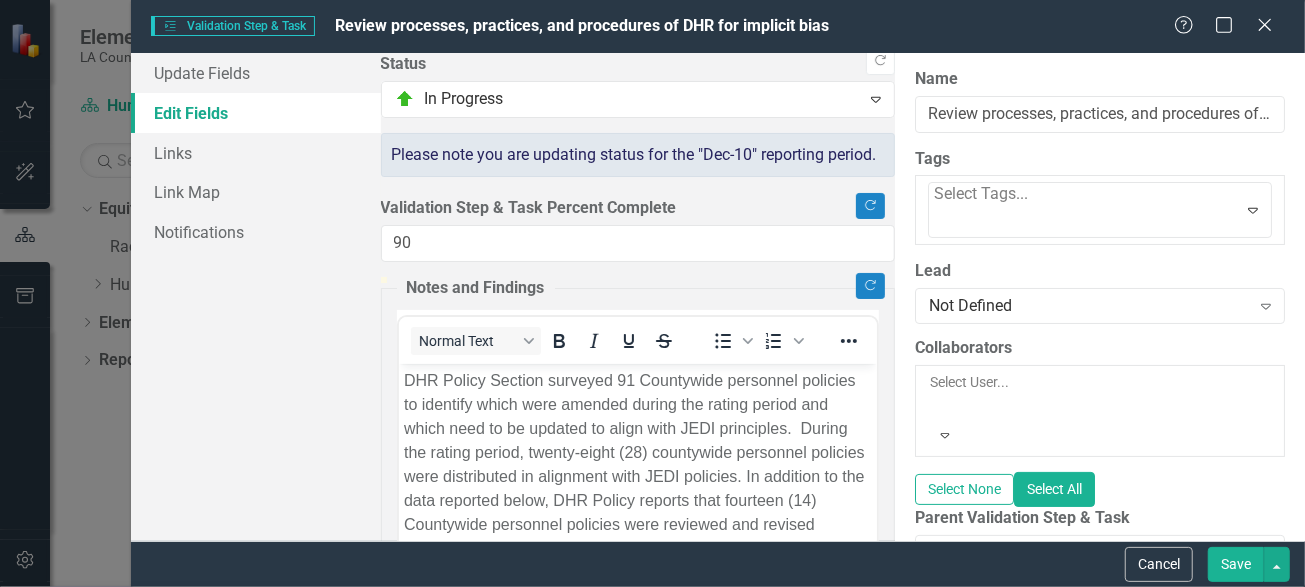 click on "GARE" at bounding box center [656, 636] 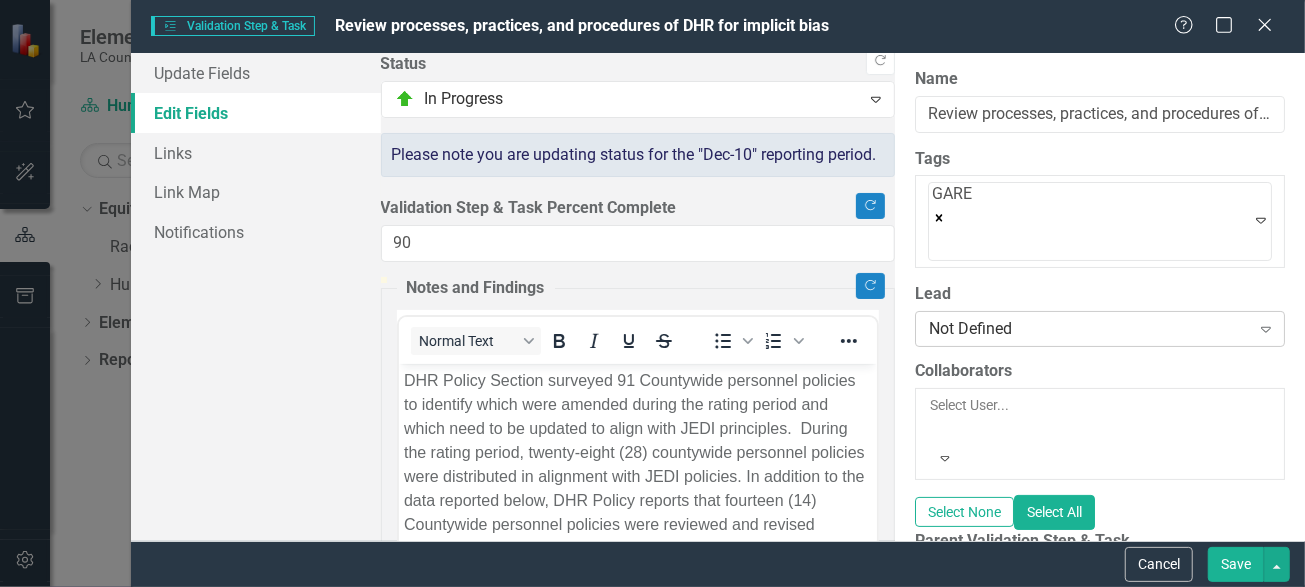 click on "Not Defined" at bounding box center [1089, 328] 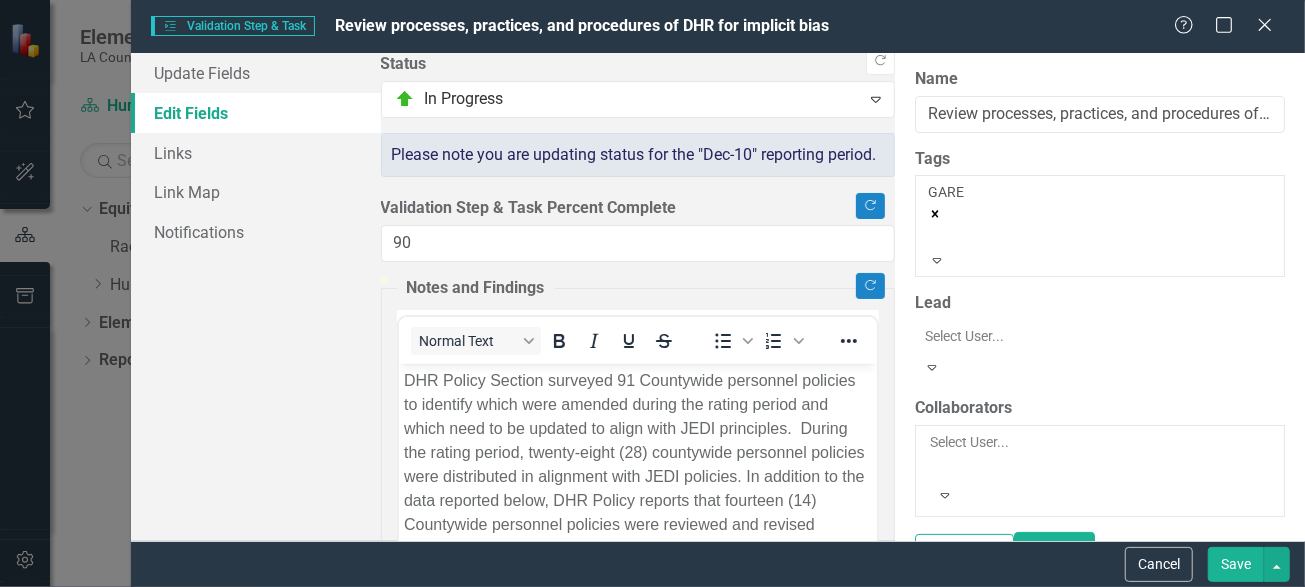 scroll, scrollTop: 0, scrollLeft: 0, axis: both 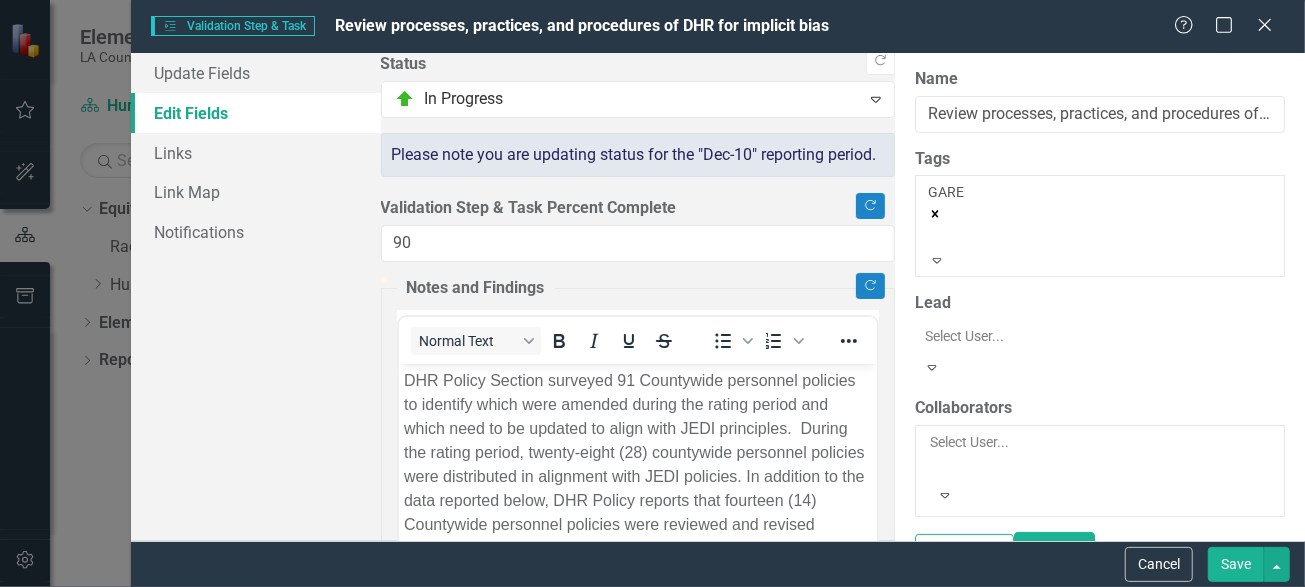 click on "Select None Select All" at bounding box center [1100, 549] 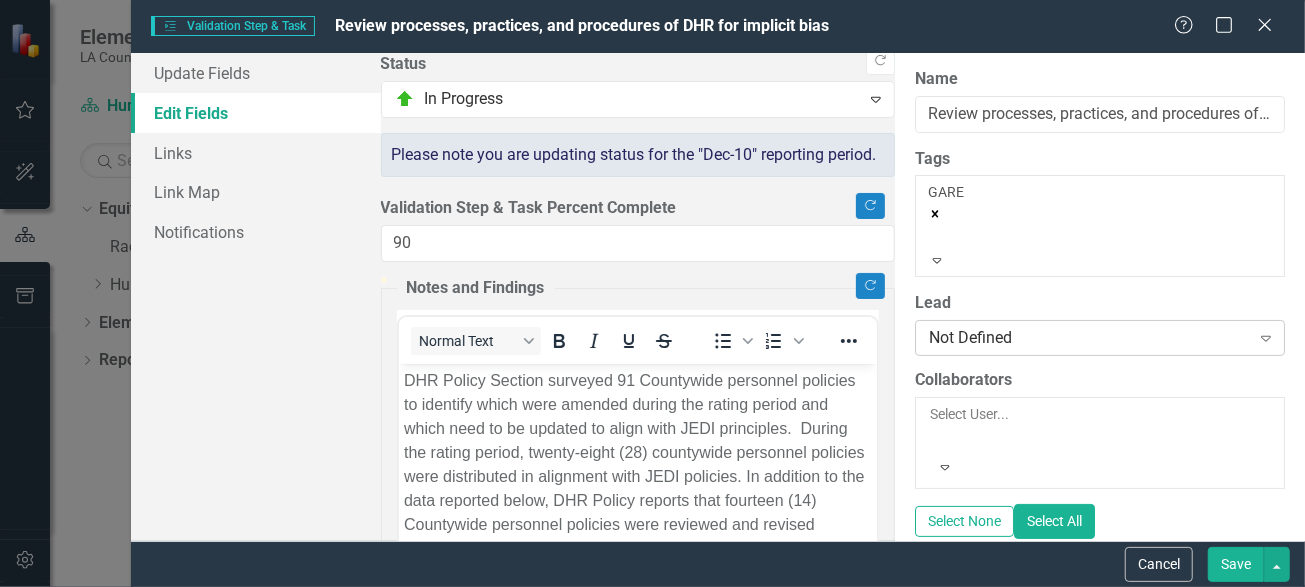 click on "Not Defined" at bounding box center [1089, 338] 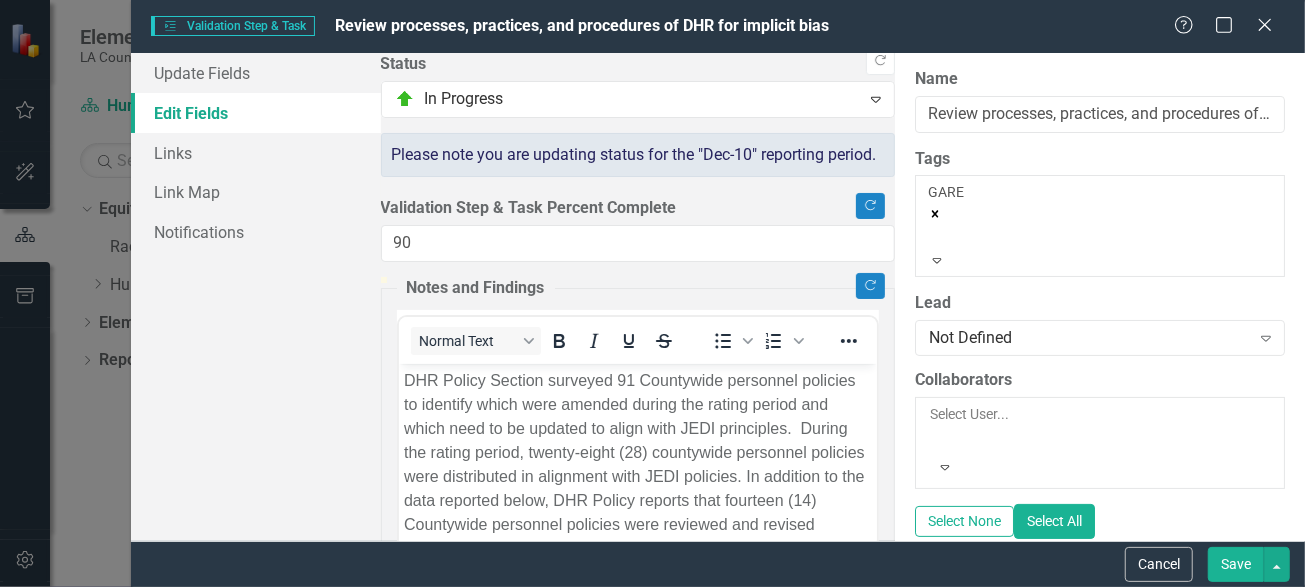 click at bounding box center [931, 438] 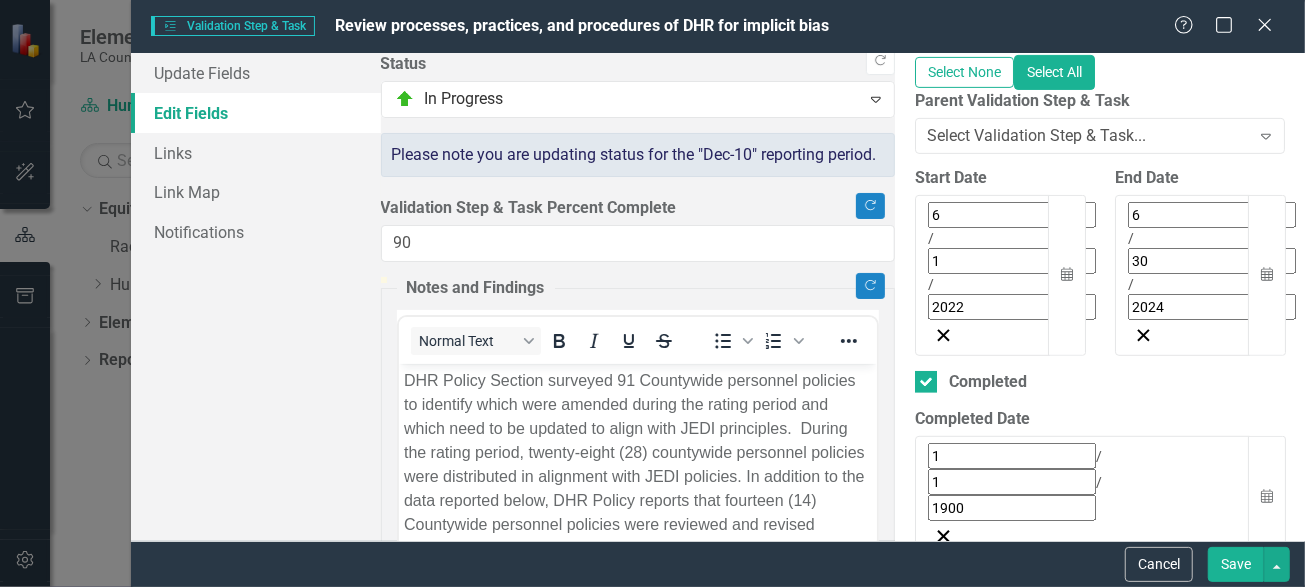scroll, scrollTop: 624, scrollLeft: 0, axis: vertical 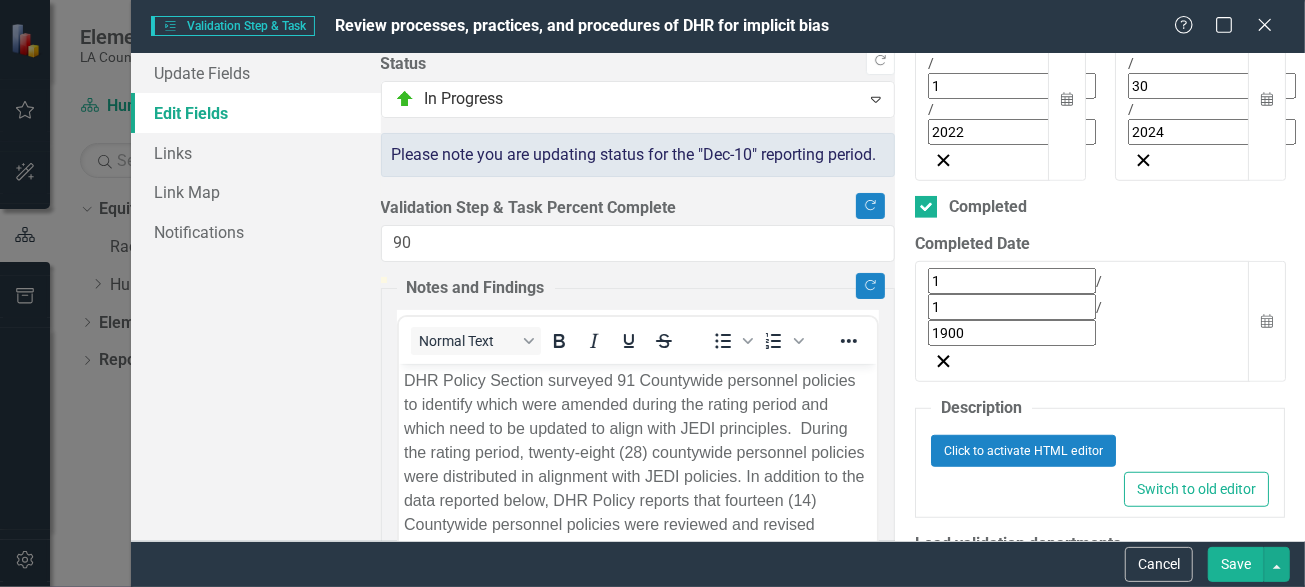 click on "Save" at bounding box center [1236, 564] 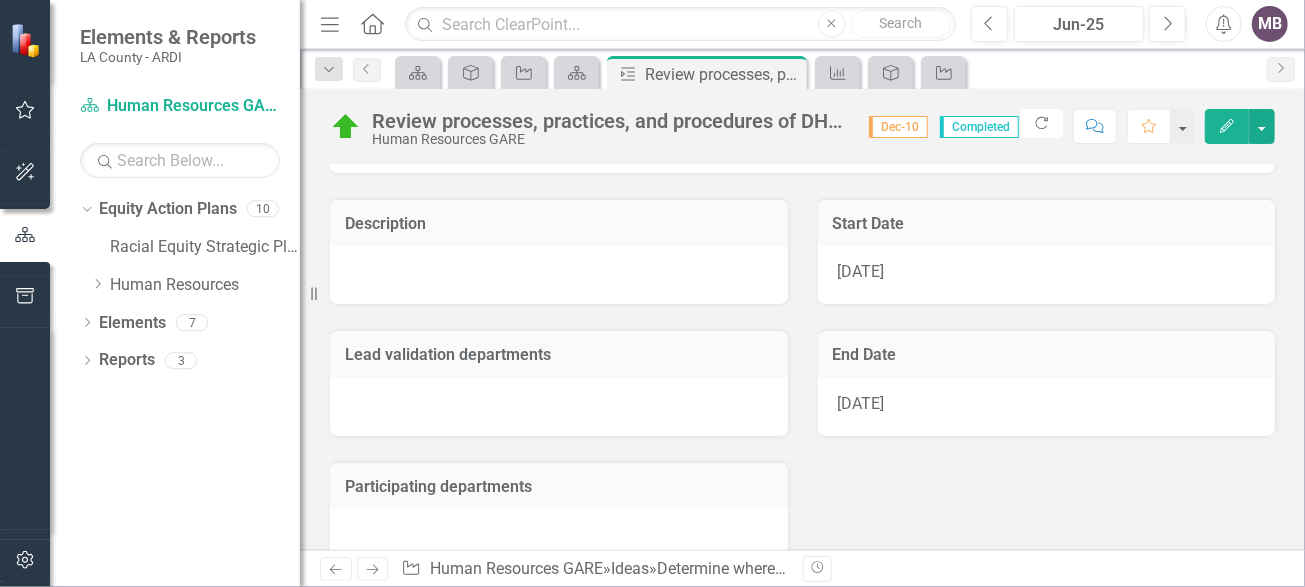 scroll, scrollTop: 99, scrollLeft: 0, axis: vertical 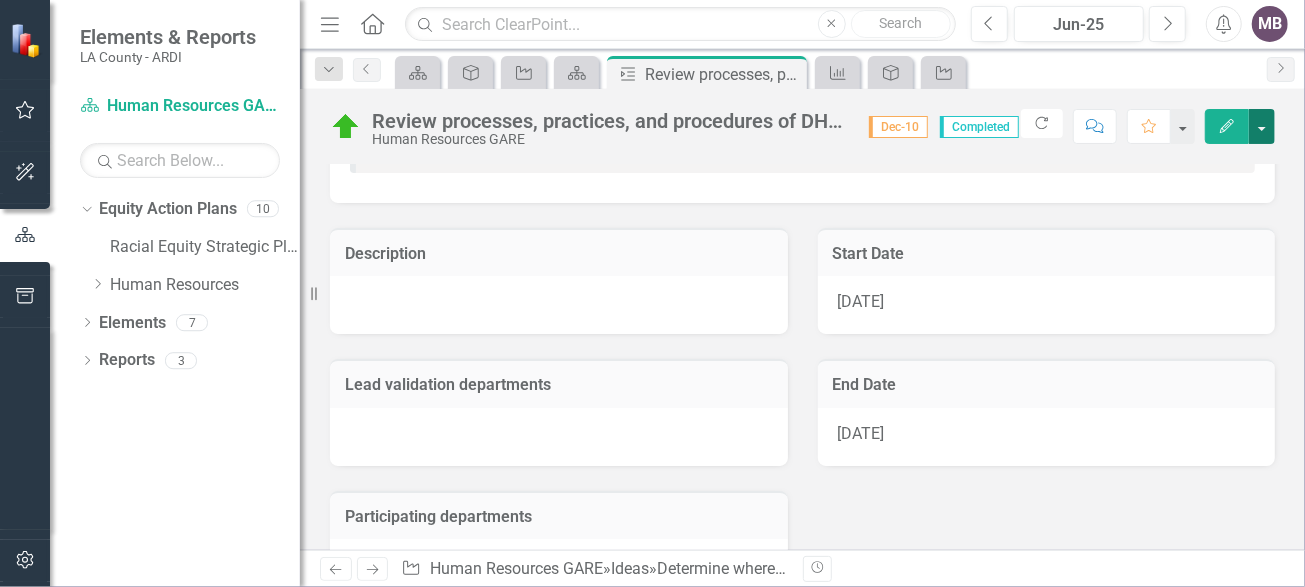 click at bounding box center (1262, 126) 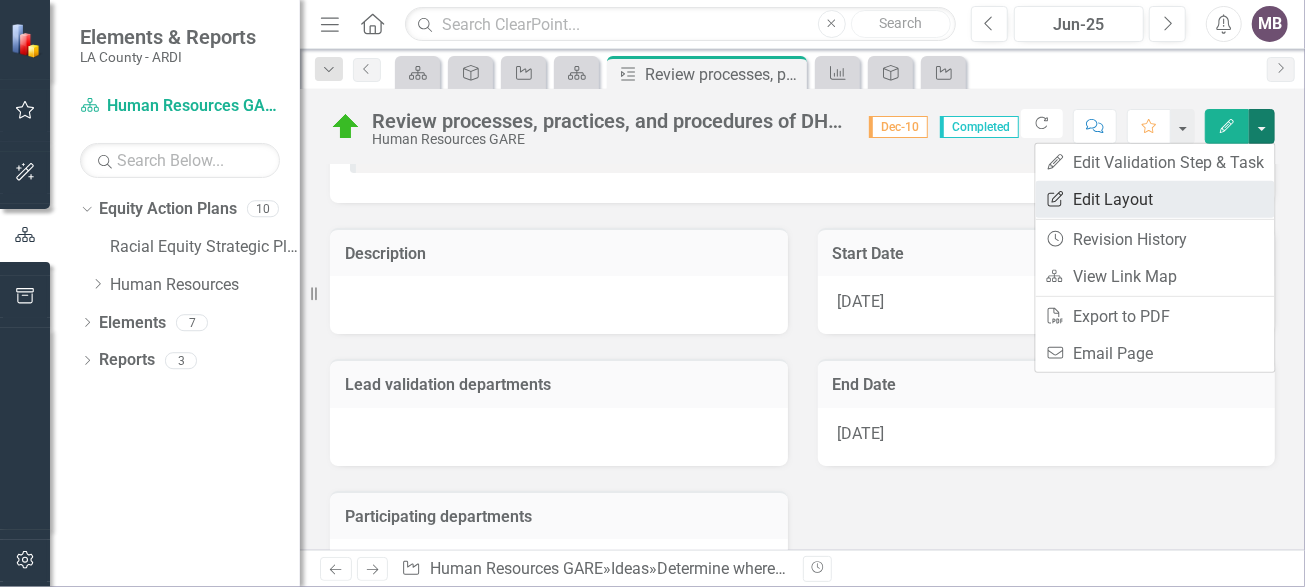 click on "Edit Report Edit Layout" at bounding box center [1155, 199] 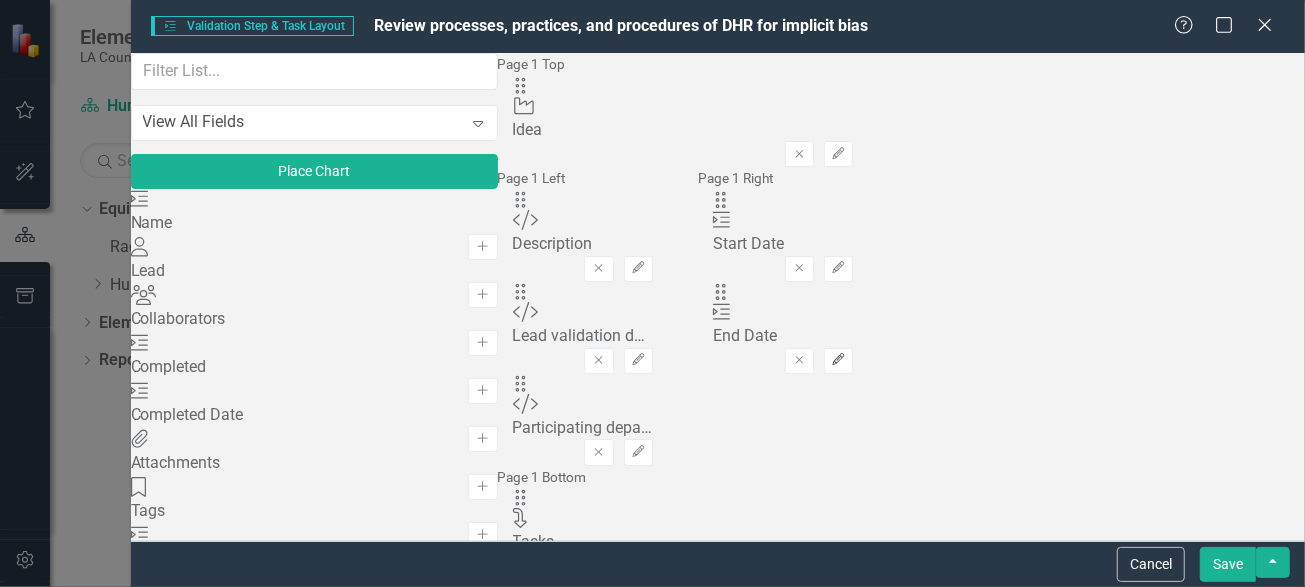 click on "Edit" 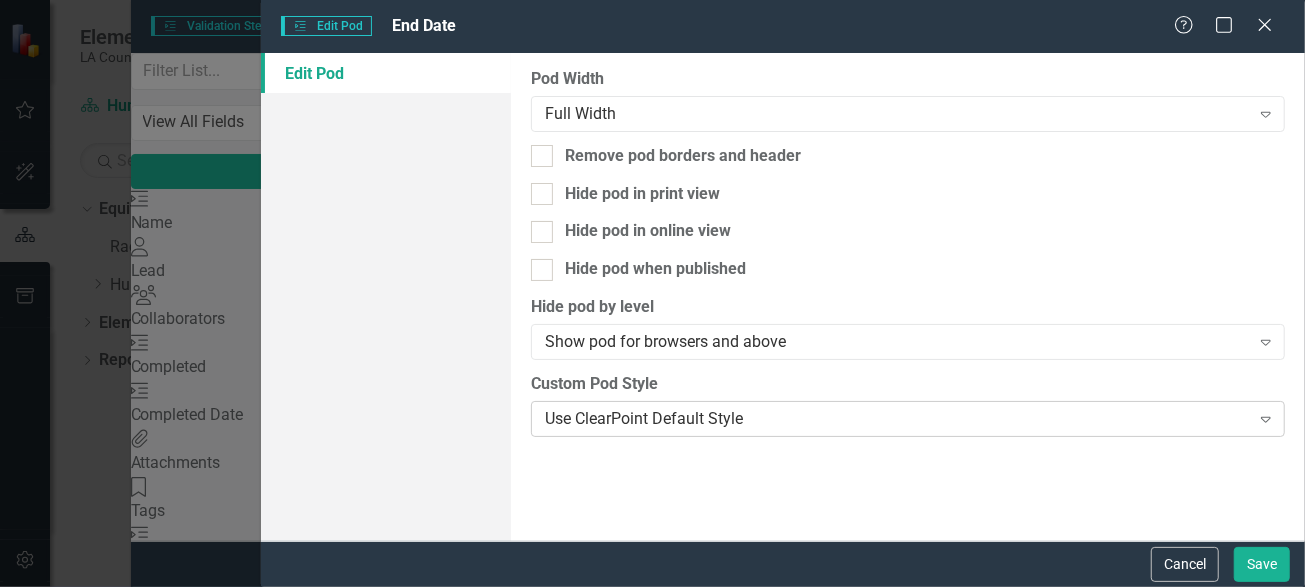 click on "Use ClearPoint Default Style Expand" at bounding box center (908, 419) 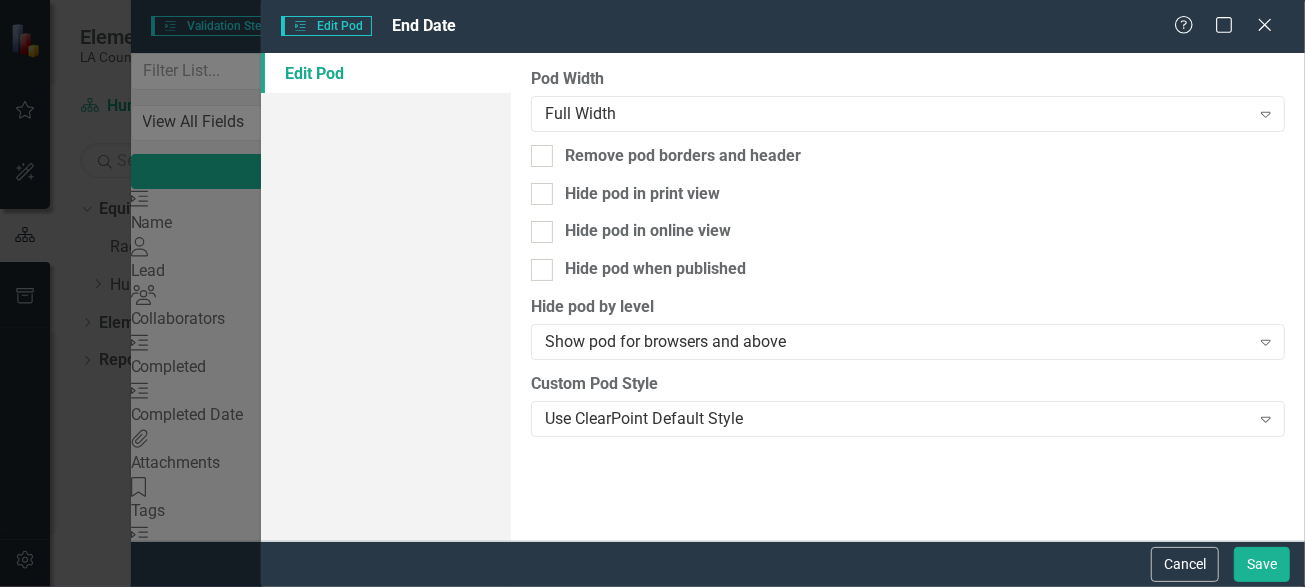 click on "Help Maximize Close" at bounding box center [1229, 26] 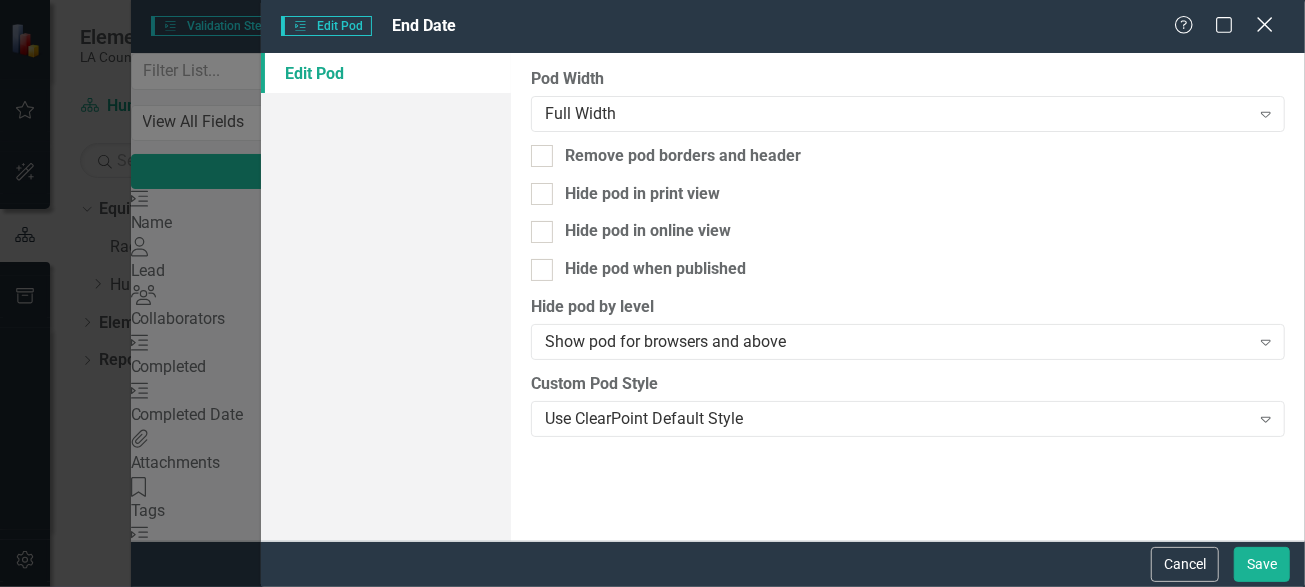 click on "Close" 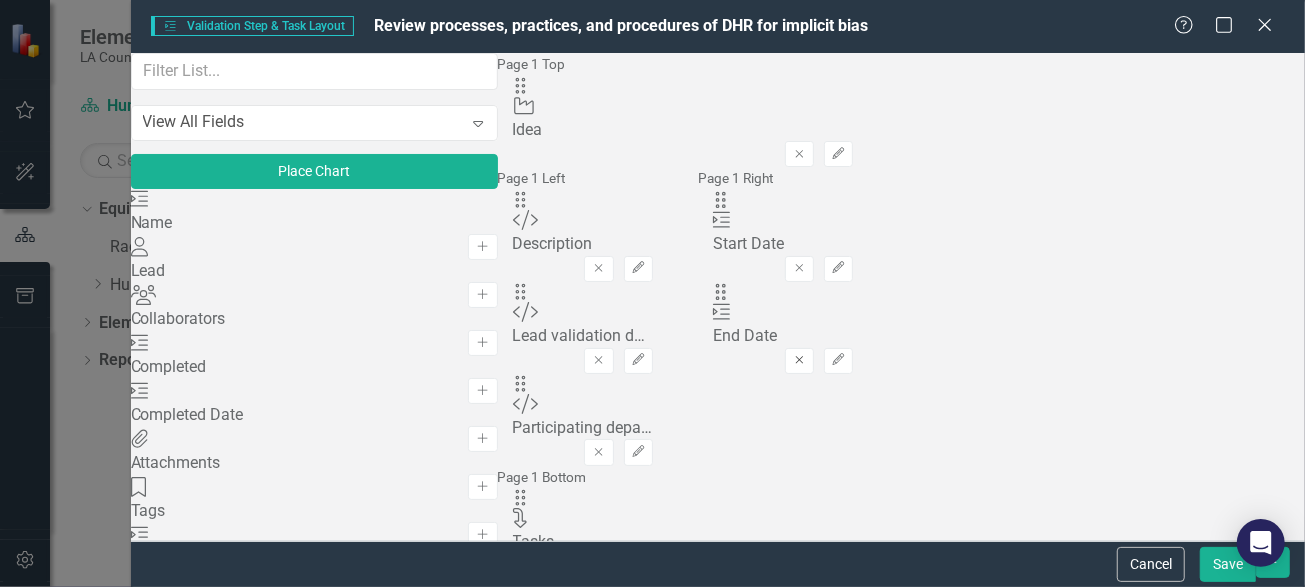 click 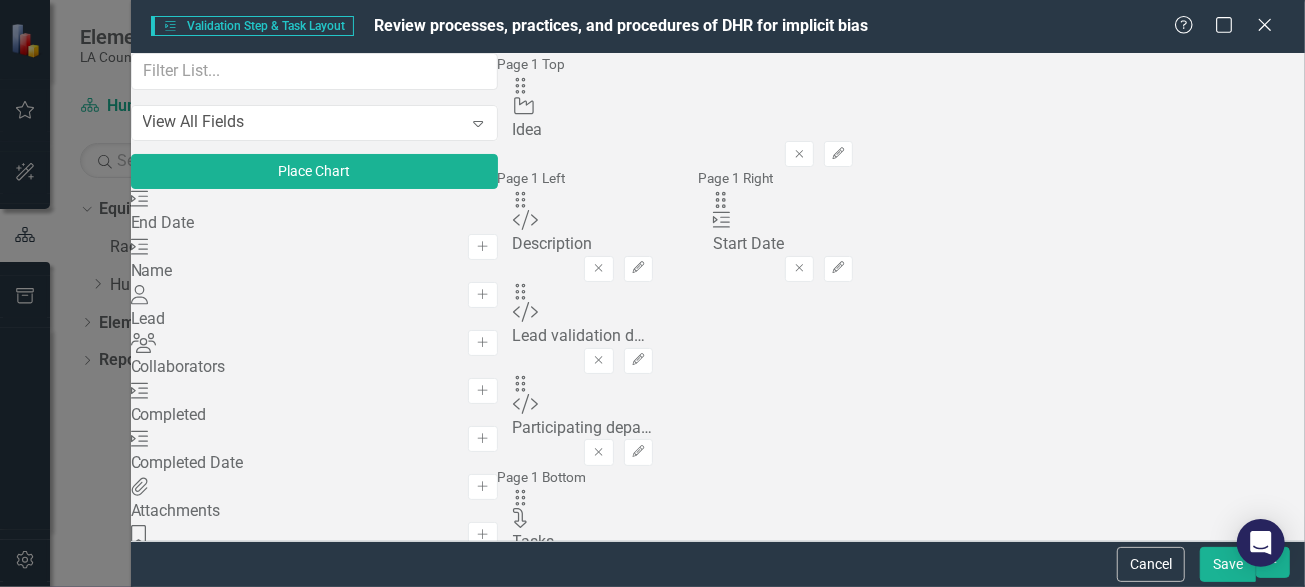 click on "Save" at bounding box center [1228, 564] 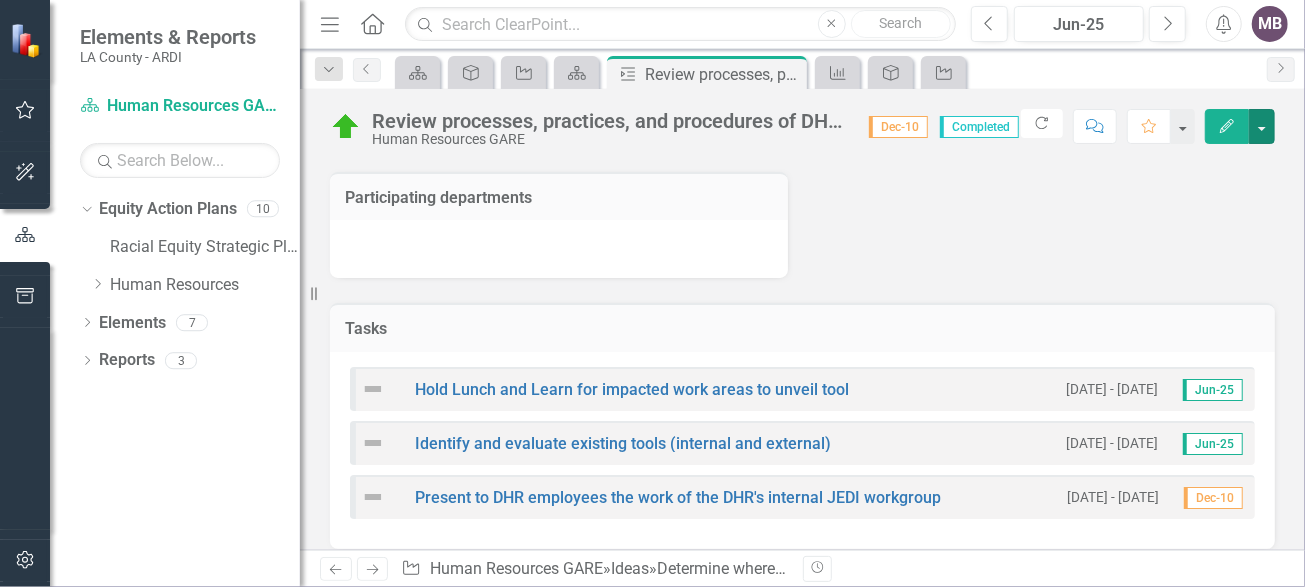 scroll, scrollTop: 432, scrollLeft: 0, axis: vertical 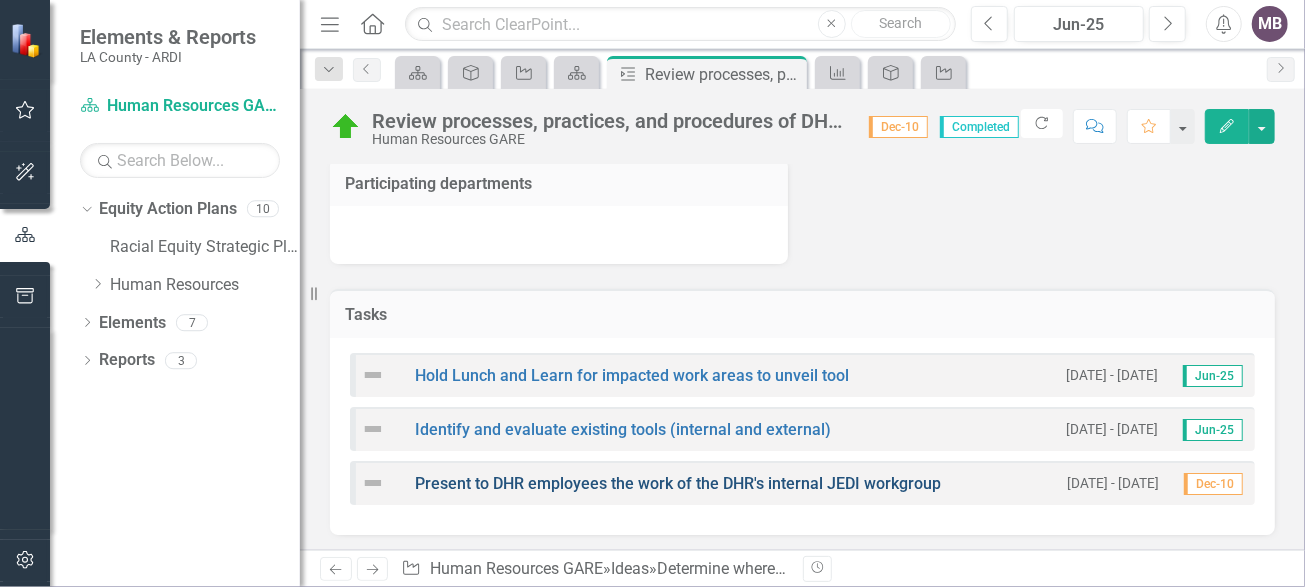 click on "Present to DHR employees the work of the DHR's internal JEDI workgroup" at bounding box center [678, 483] 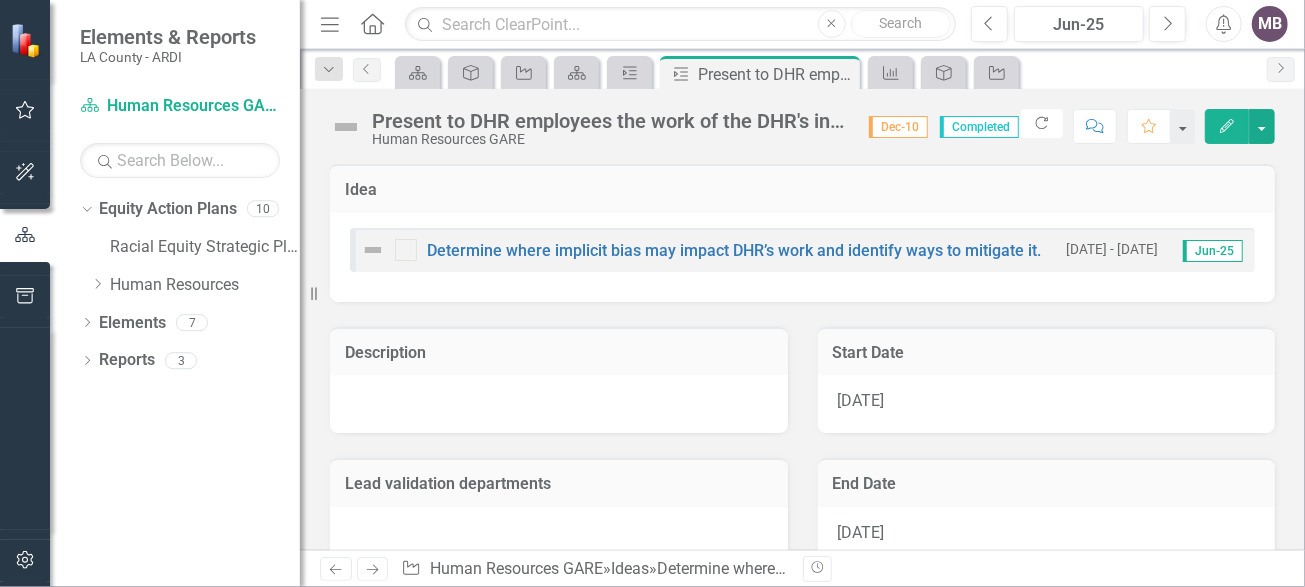 click on "MB" at bounding box center (1270, 24) 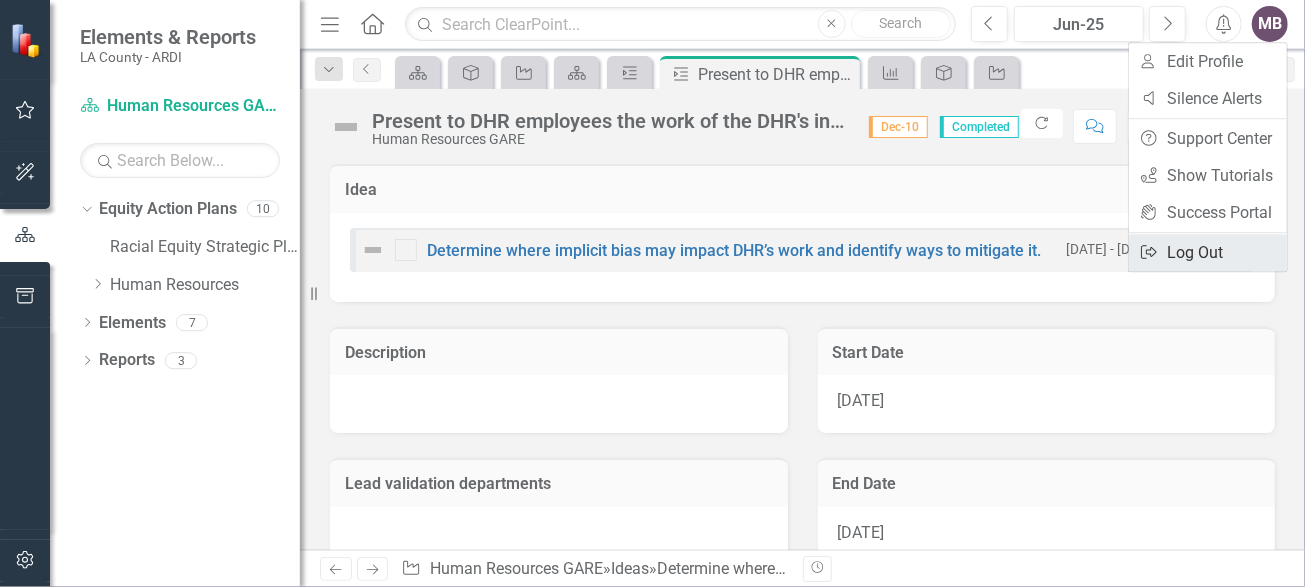click on "Logout Log Out" at bounding box center [1208, 252] 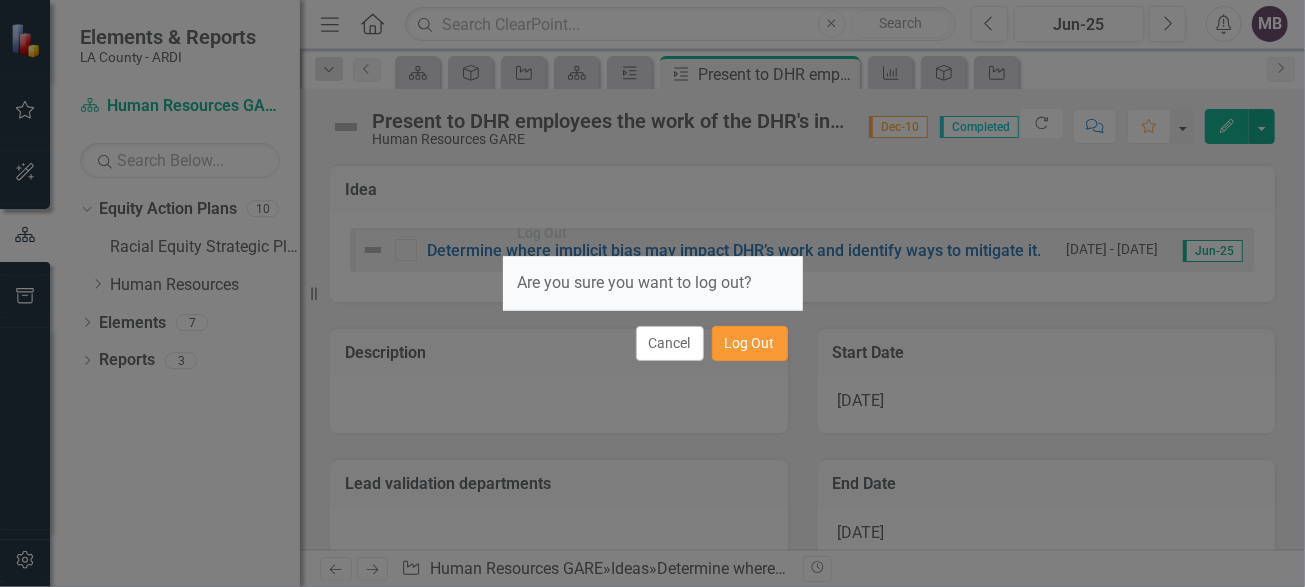 click on "Log Out" at bounding box center (750, 343) 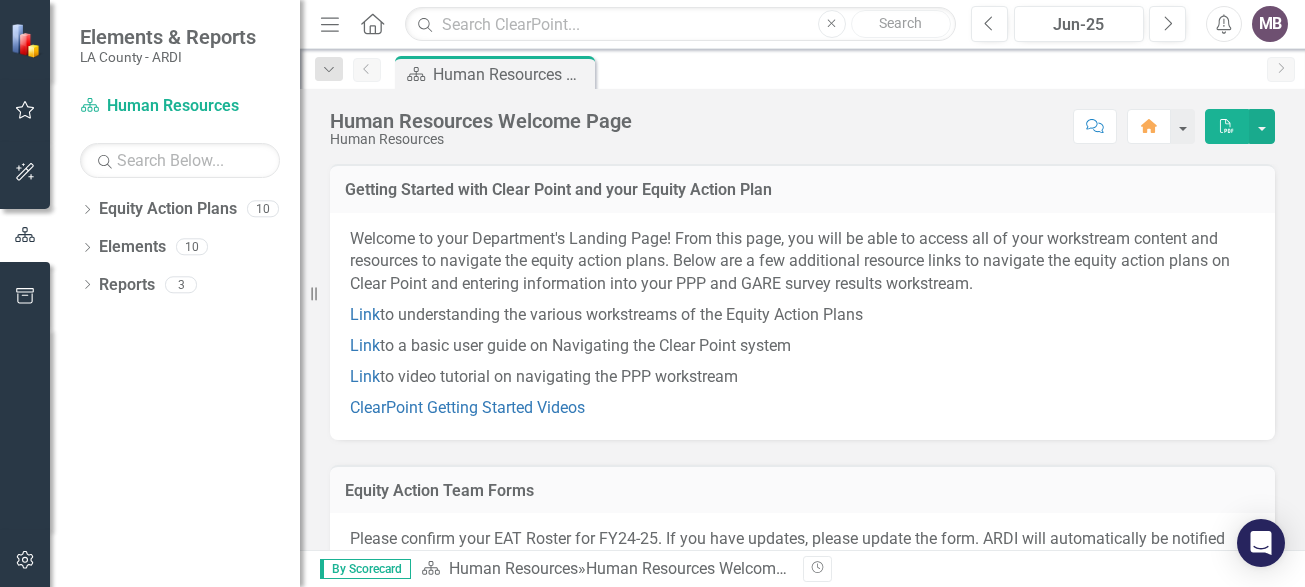 scroll, scrollTop: 0, scrollLeft: 0, axis: both 